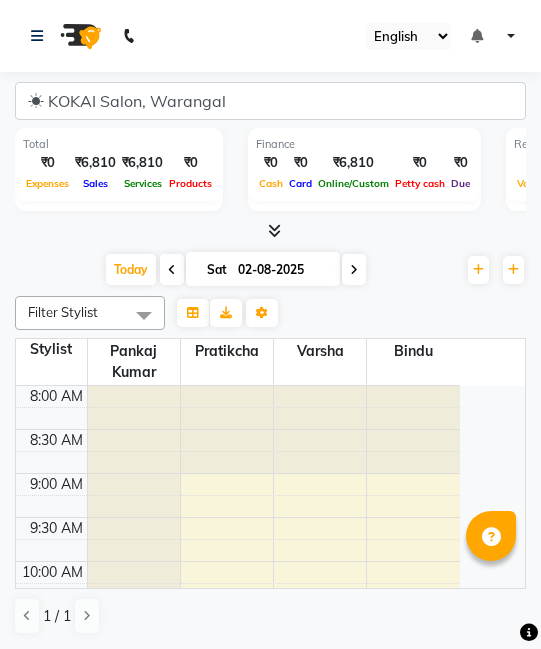 scroll, scrollTop: 0, scrollLeft: 0, axis: both 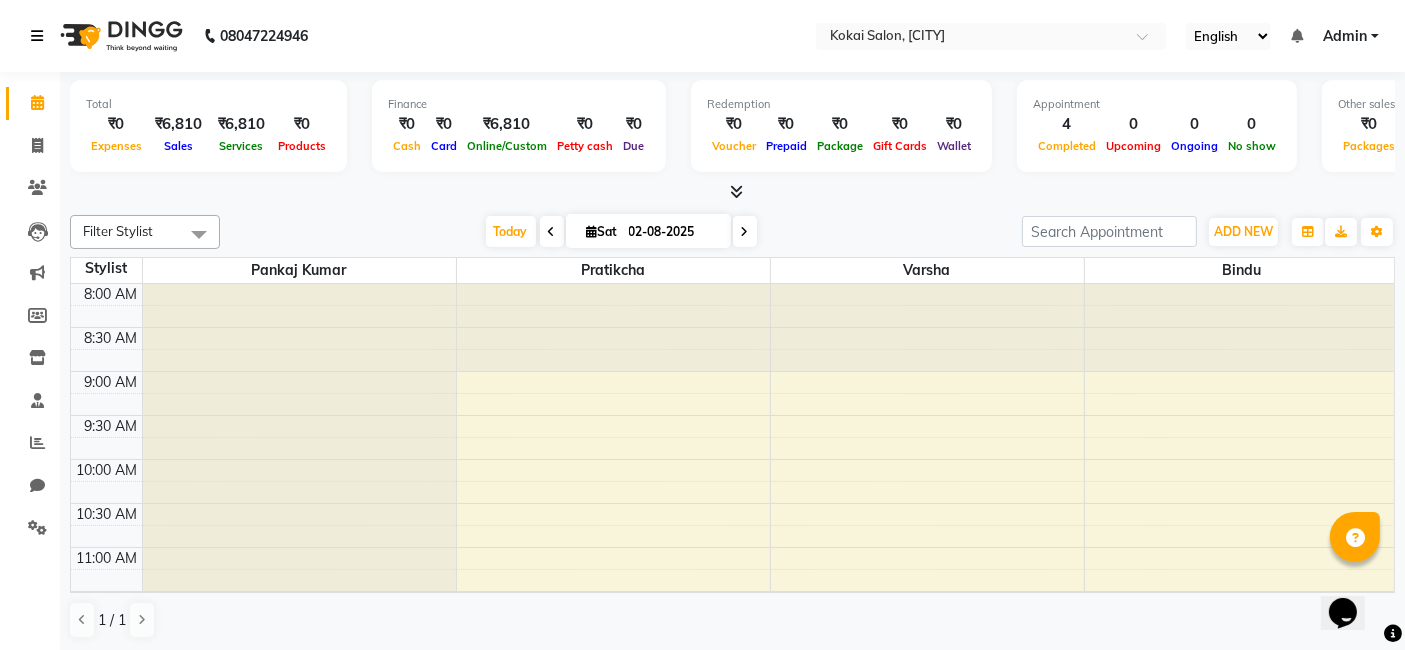 click at bounding box center (37, 36) 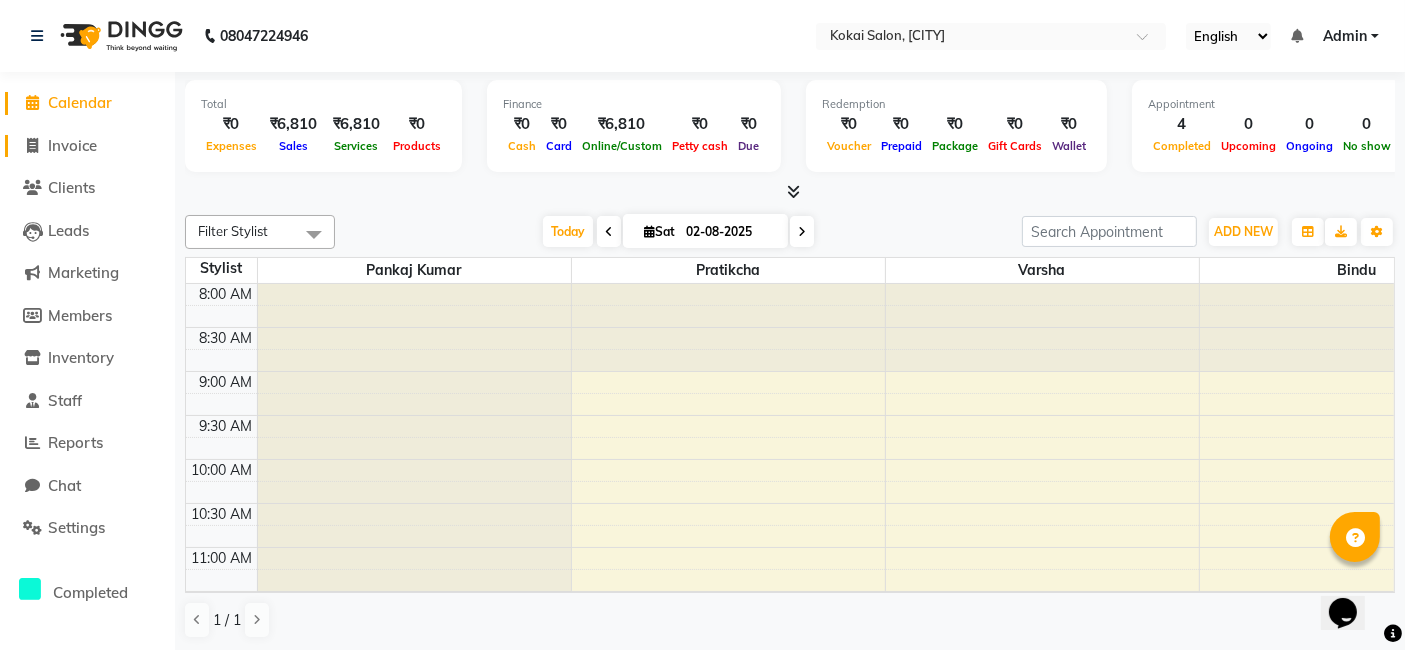 click on "Invoice" 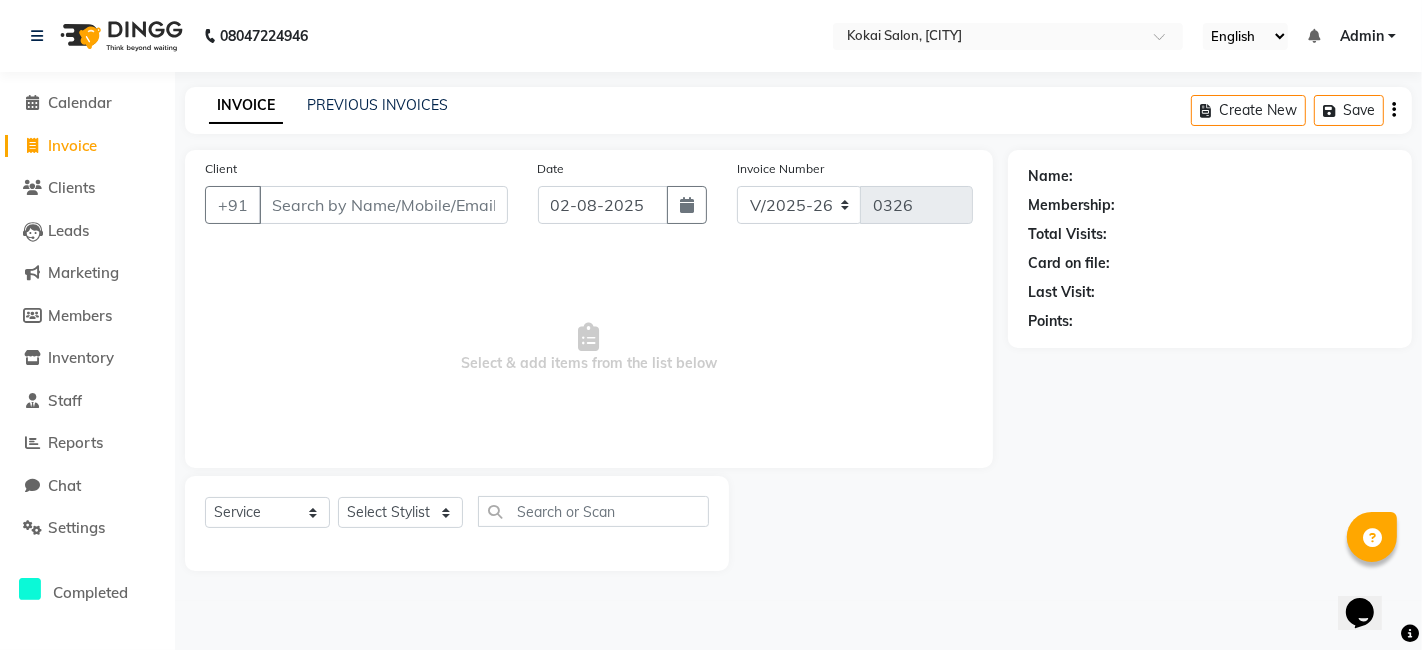 click on "Client" at bounding box center [383, 205] 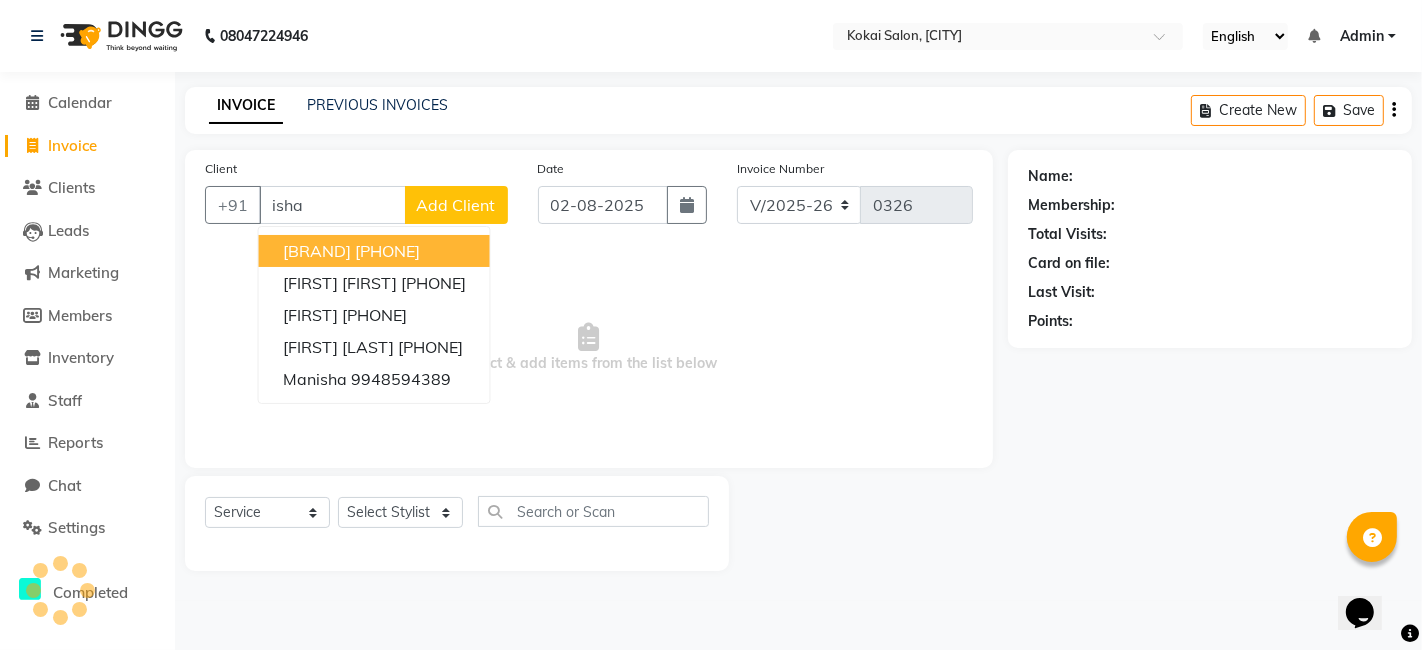 click on "[BRAND]" at bounding box center (317, 251) 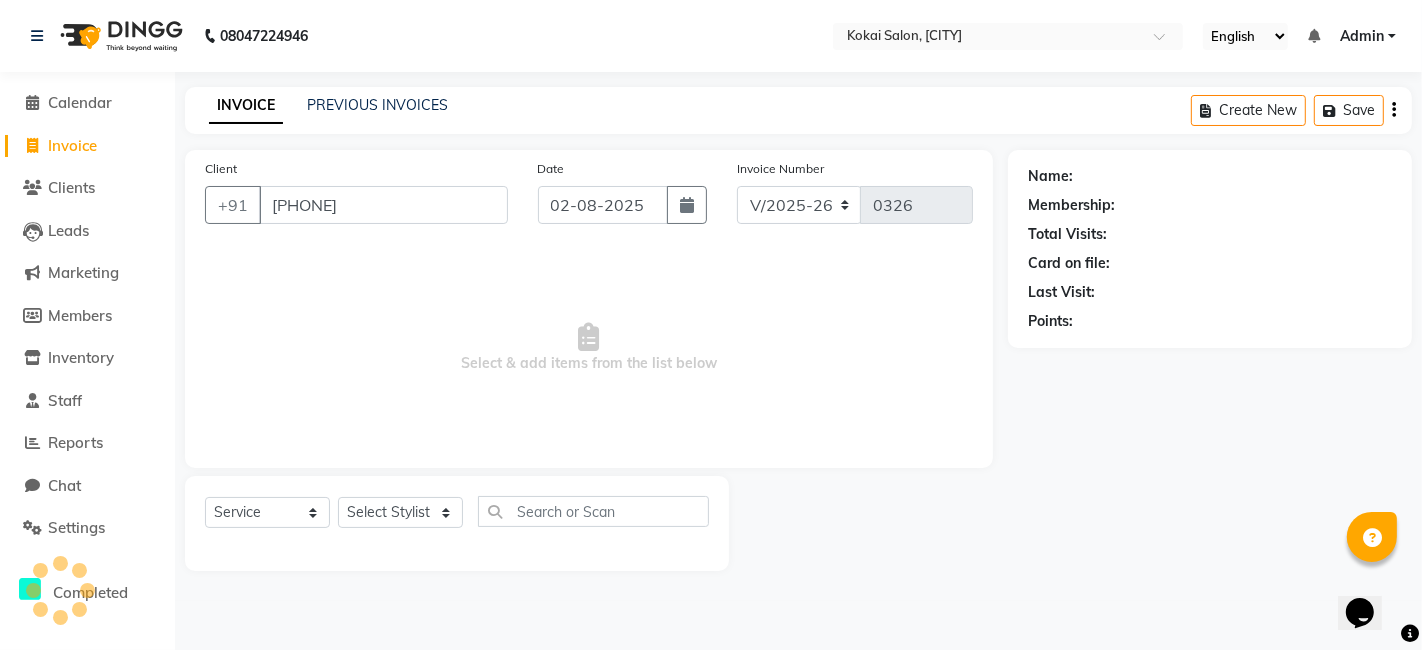 type on "[PHONE]" 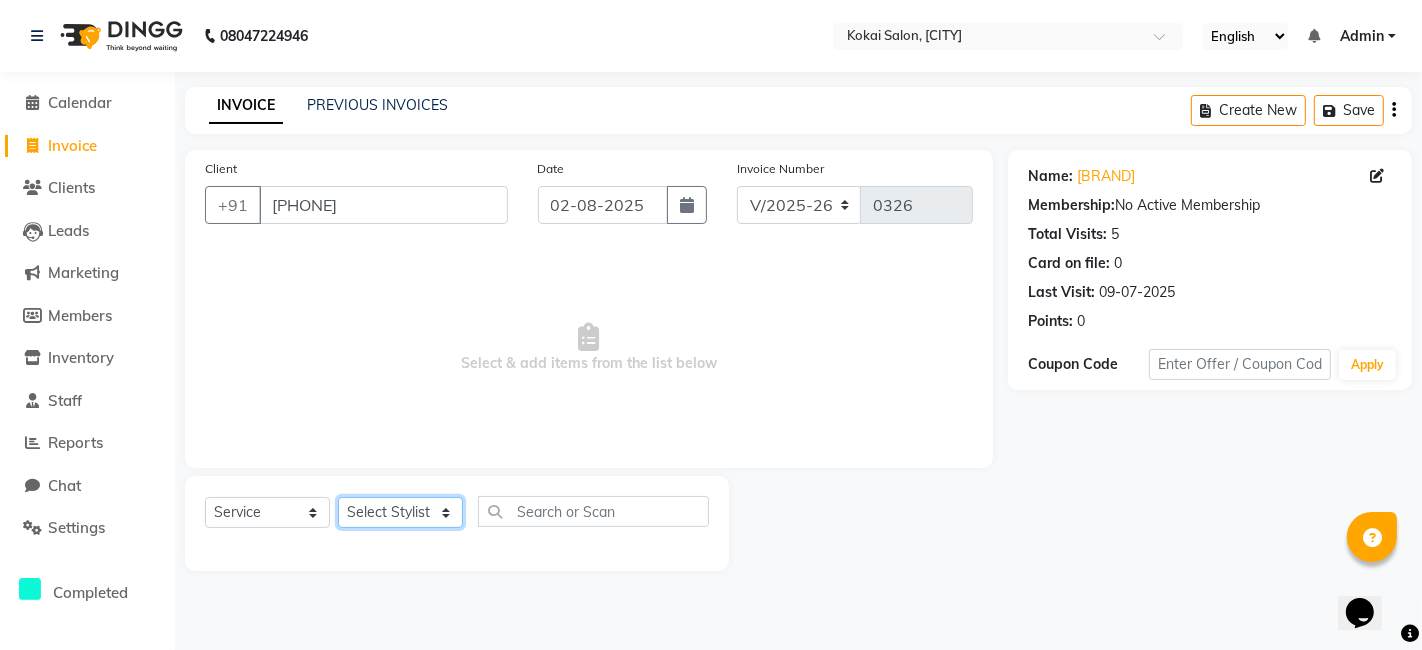 click on "Select Stylist [FIRST] [LAST] [FIRST] [FIRST]" 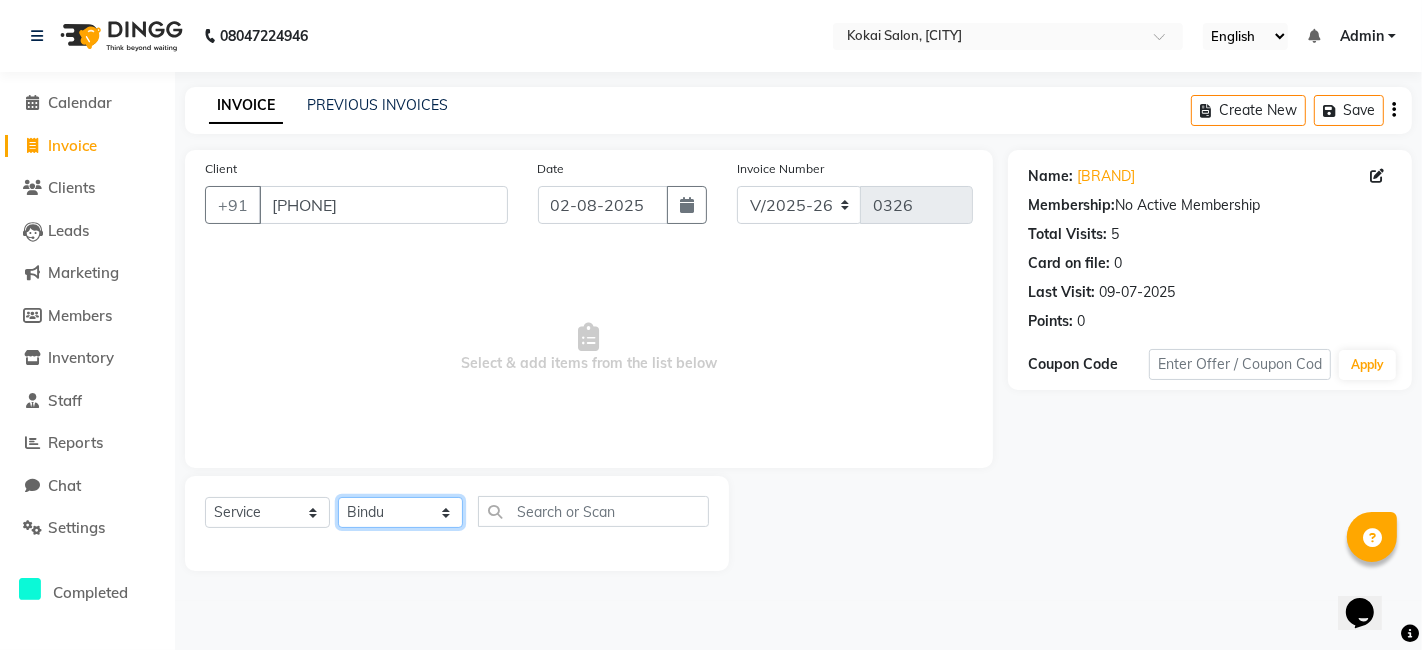 click on "Select Stylist [FIRST] [LAST] [FIRST] [FIRST]" 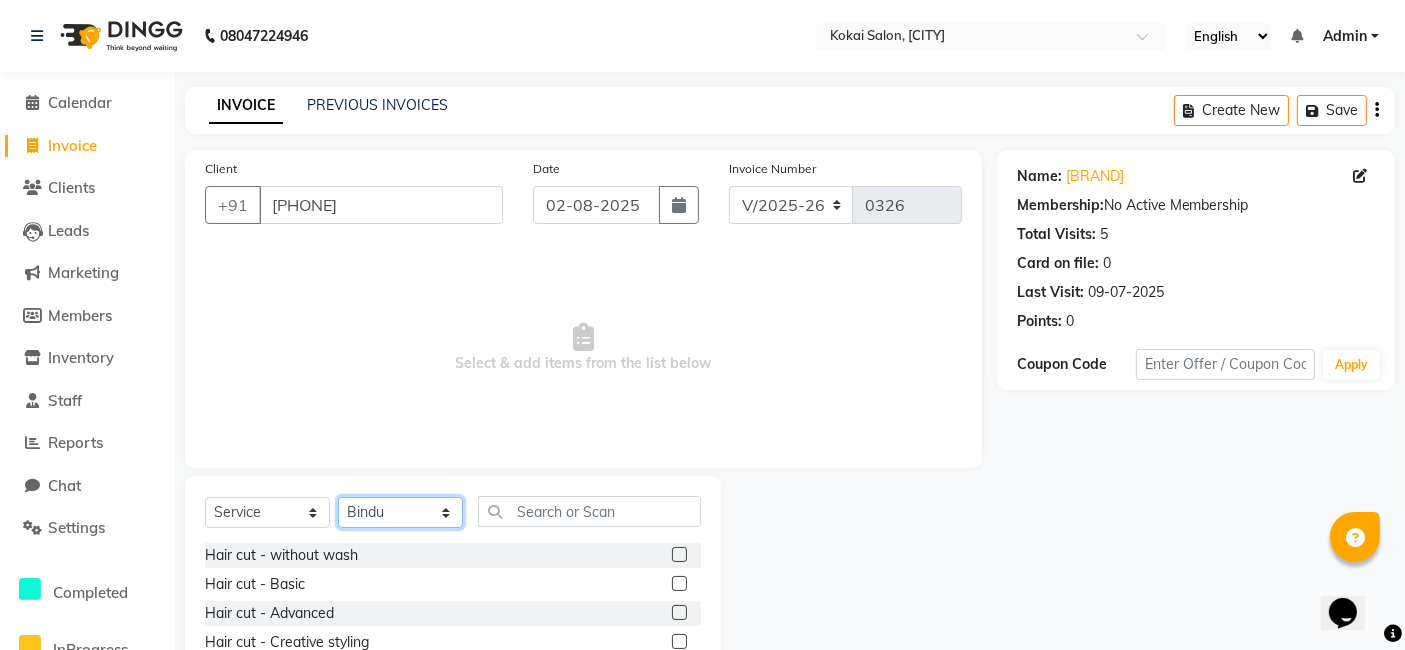 click on "Select Stylist [FIRST] [LAST] [FIRST] [FIRST]" 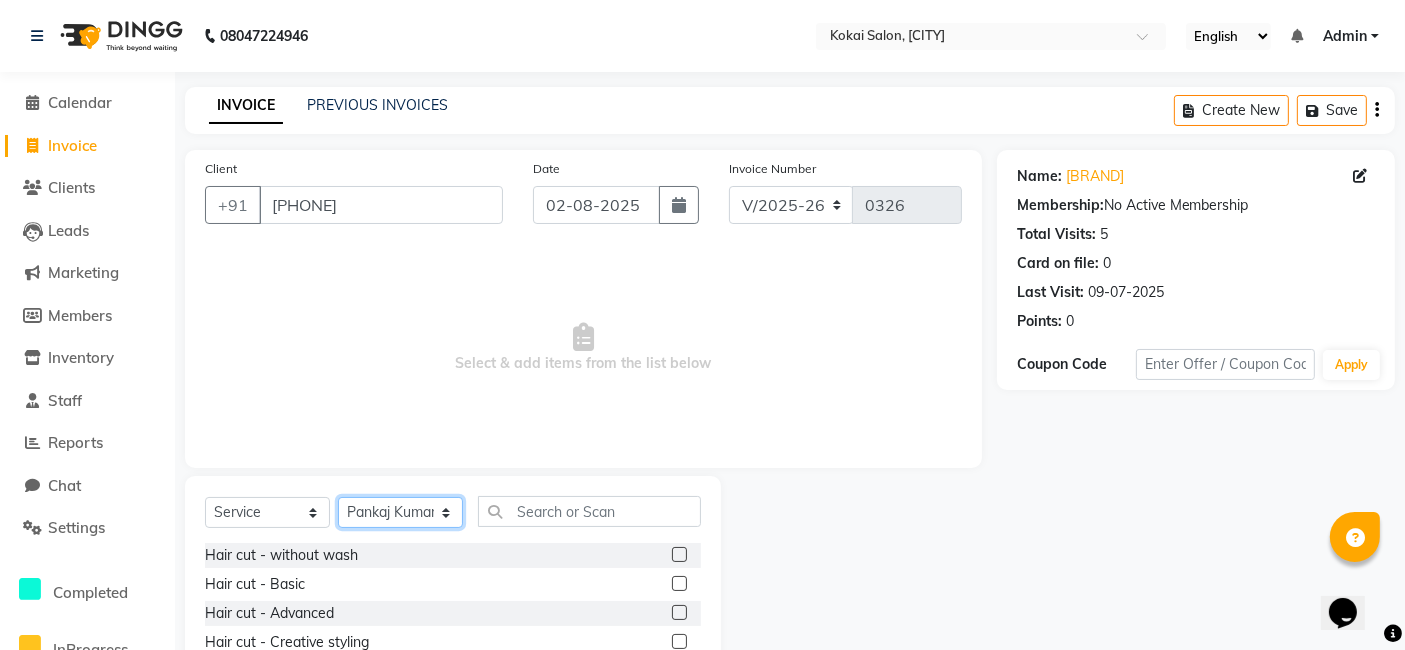 click on "Select Stylist [FIRST] [LAST] [FIRST] [FIRST]" 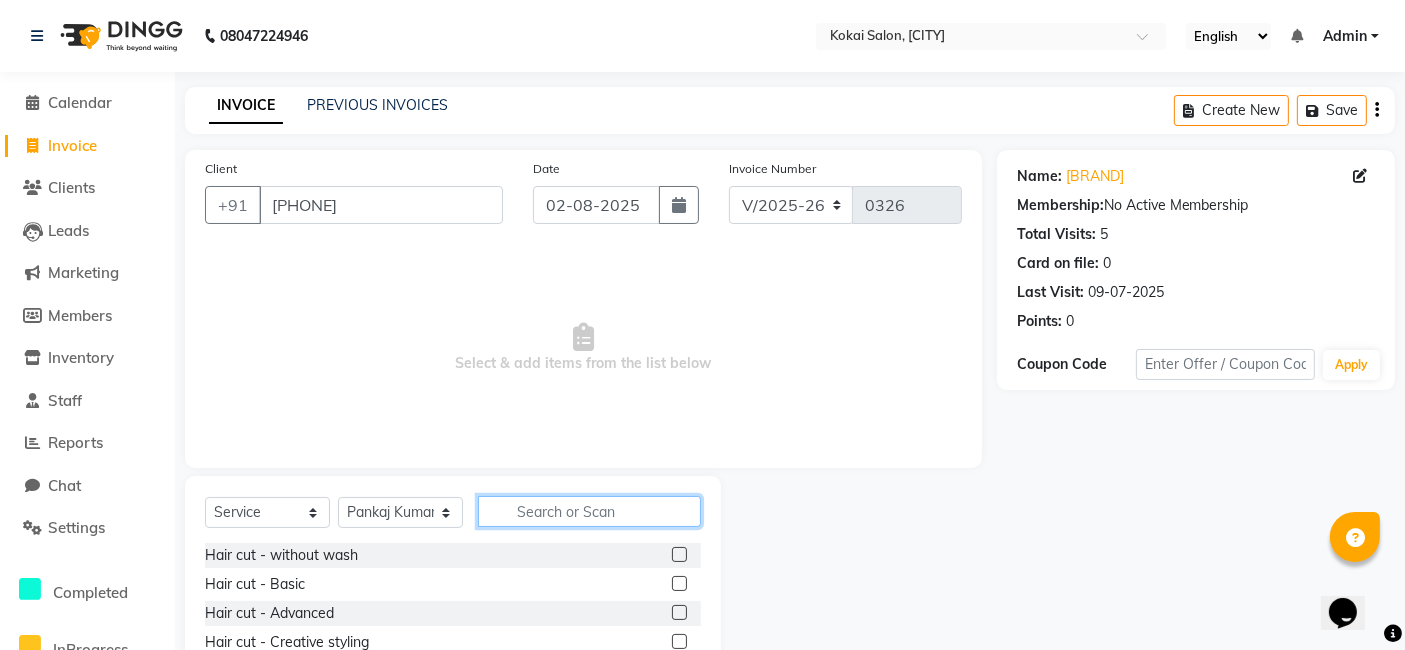 click 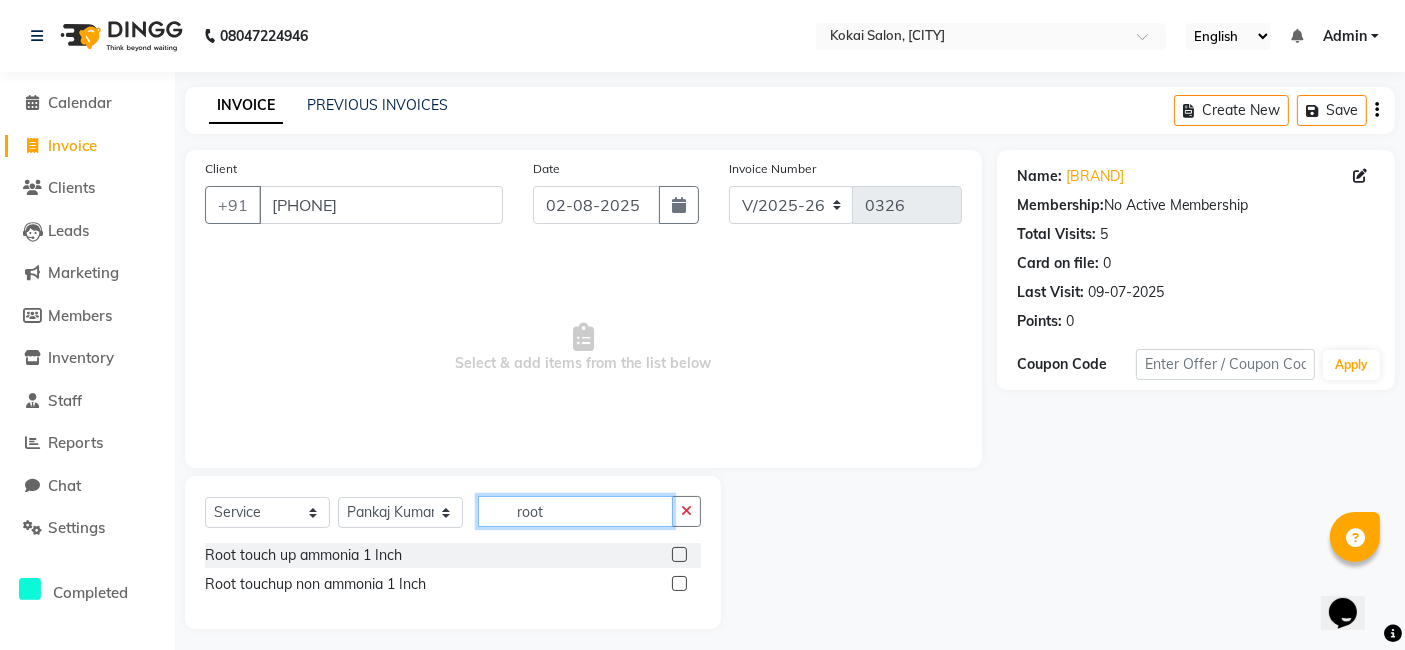 type on "root" 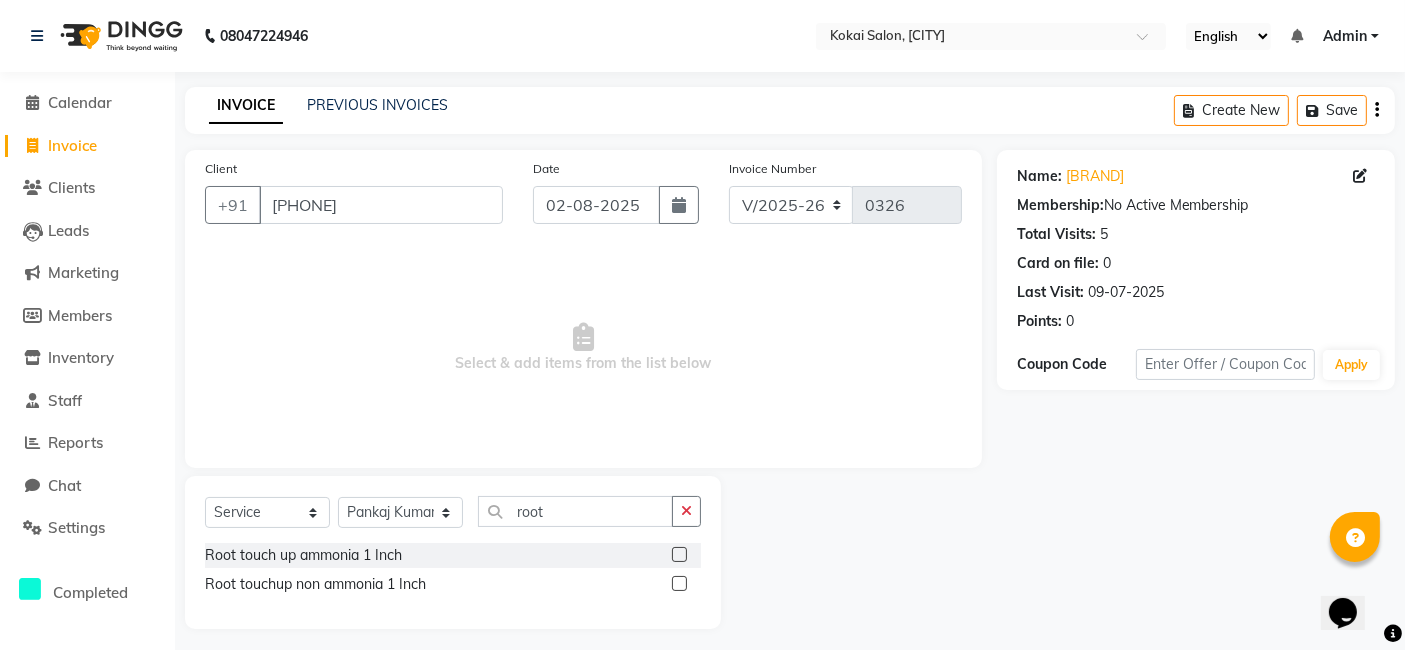 click 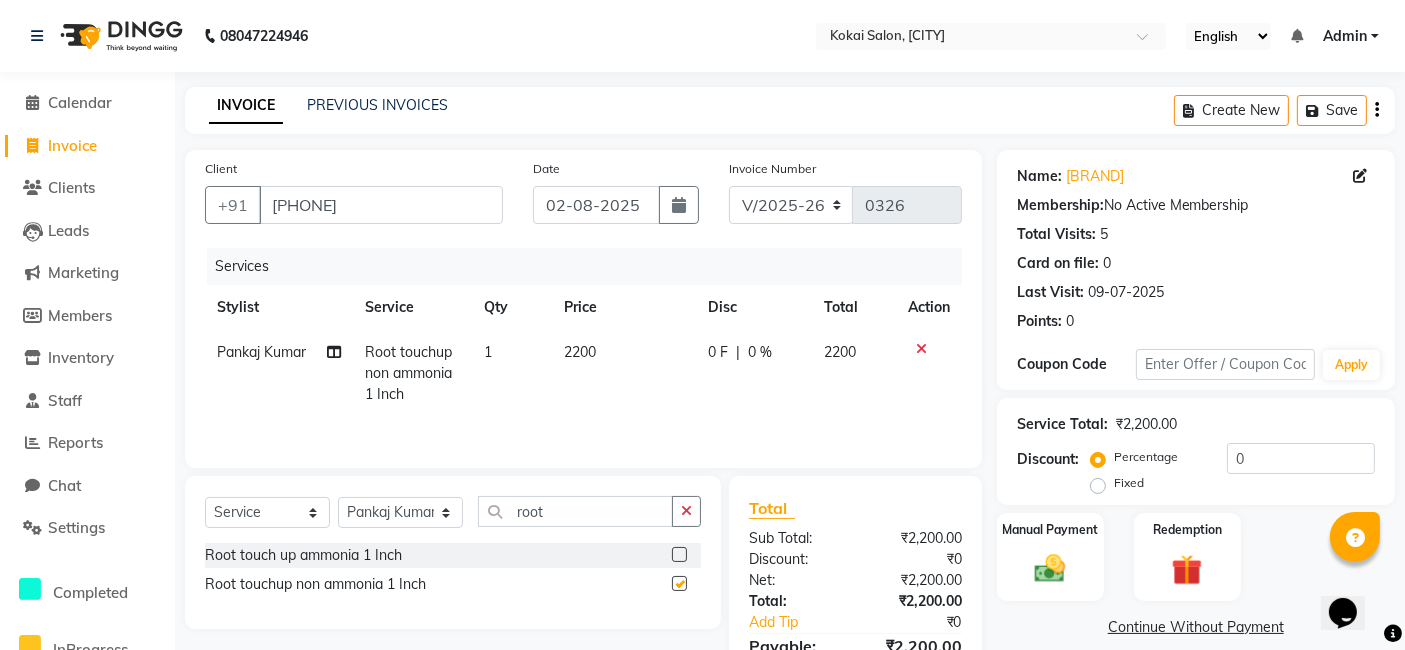 checkbox on "false" 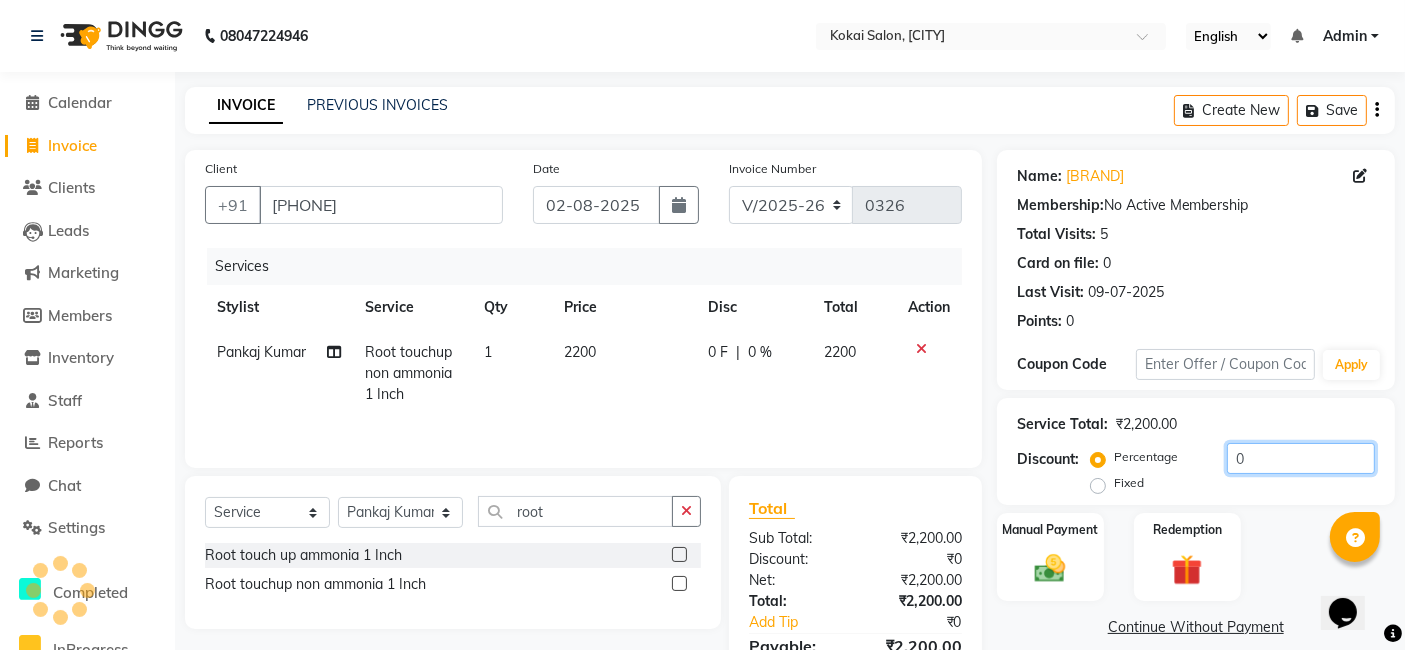 click on "0" 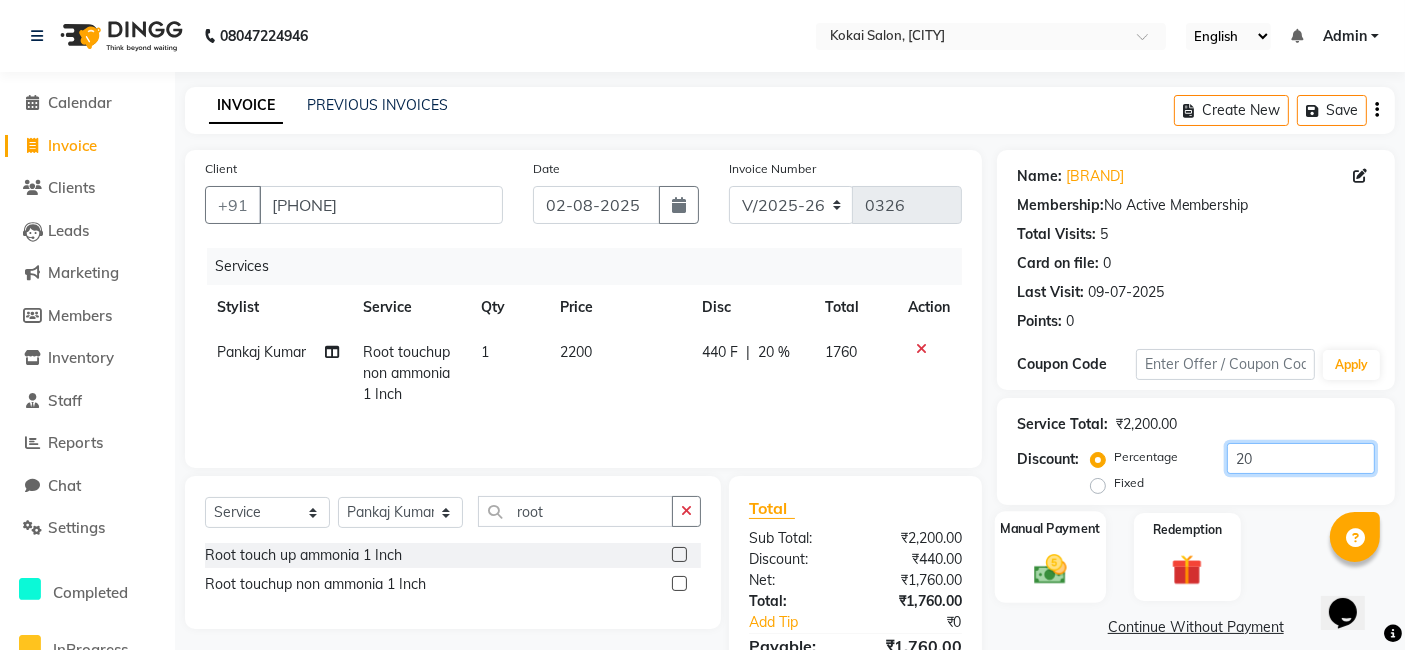 scroll, scrollTop: 108, scrollLeft: 0, axis: vertical 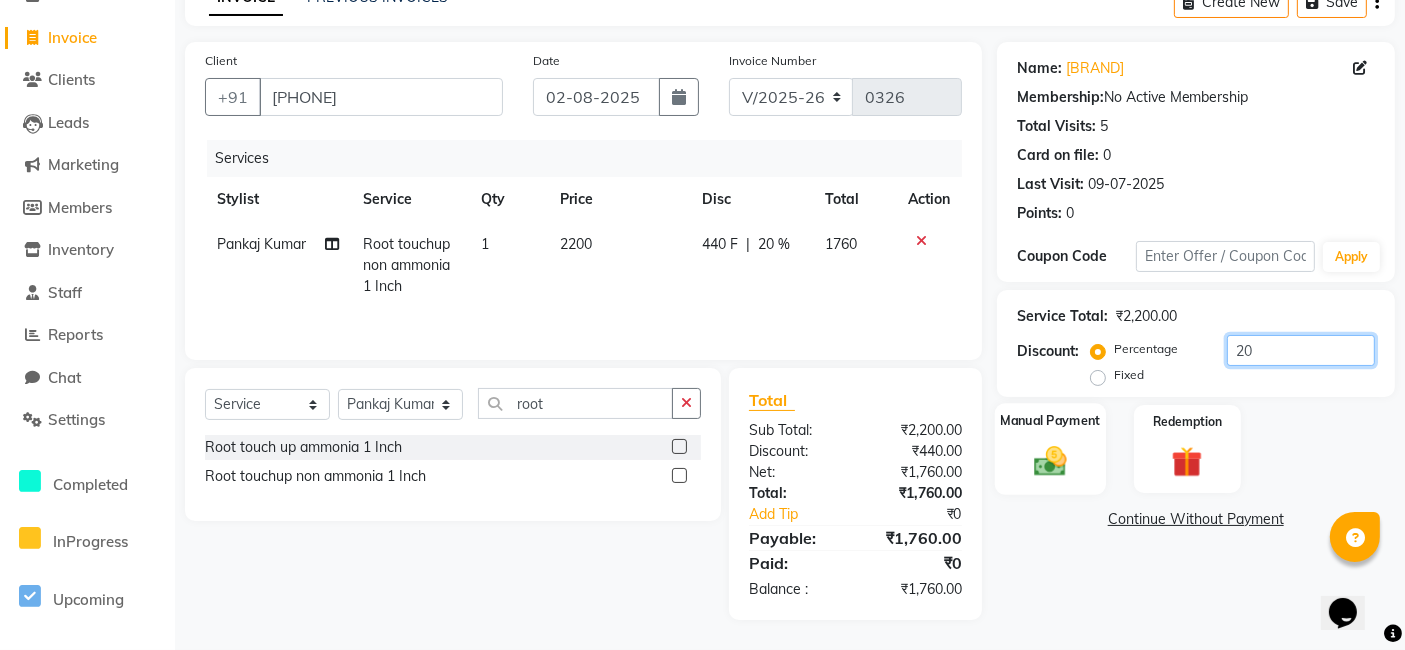 type on "20" 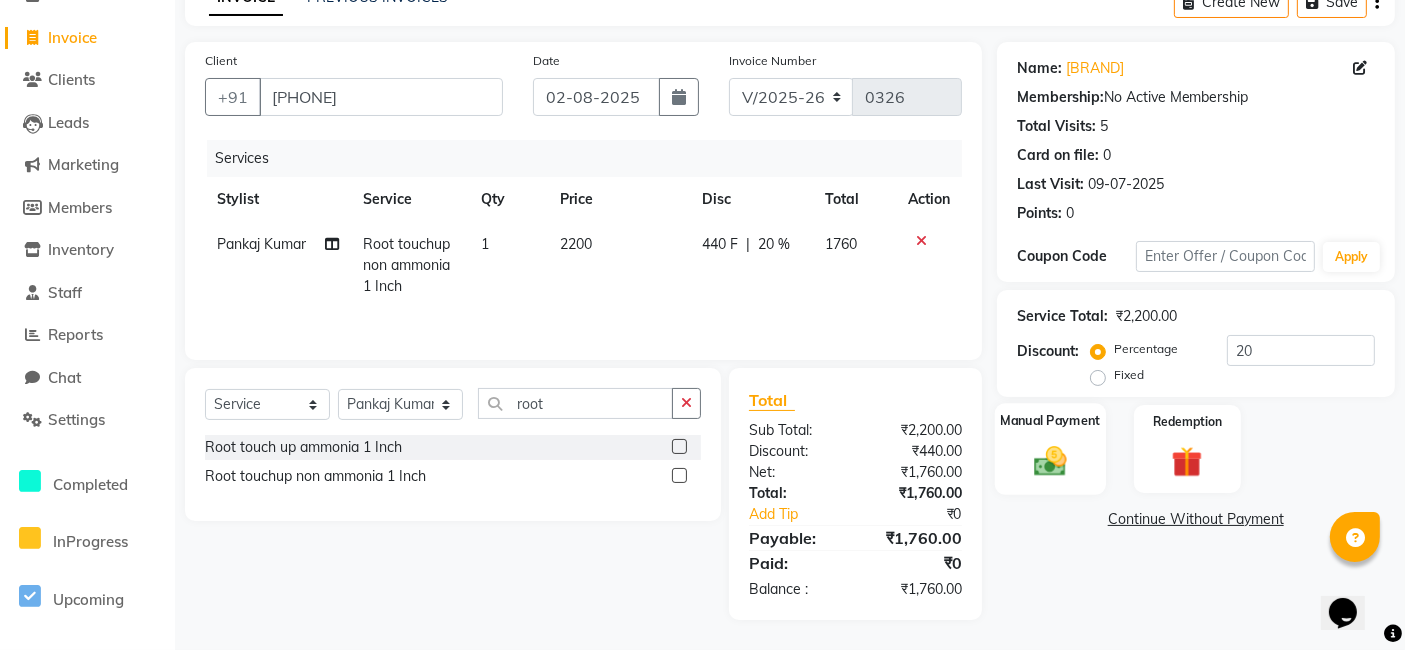 click 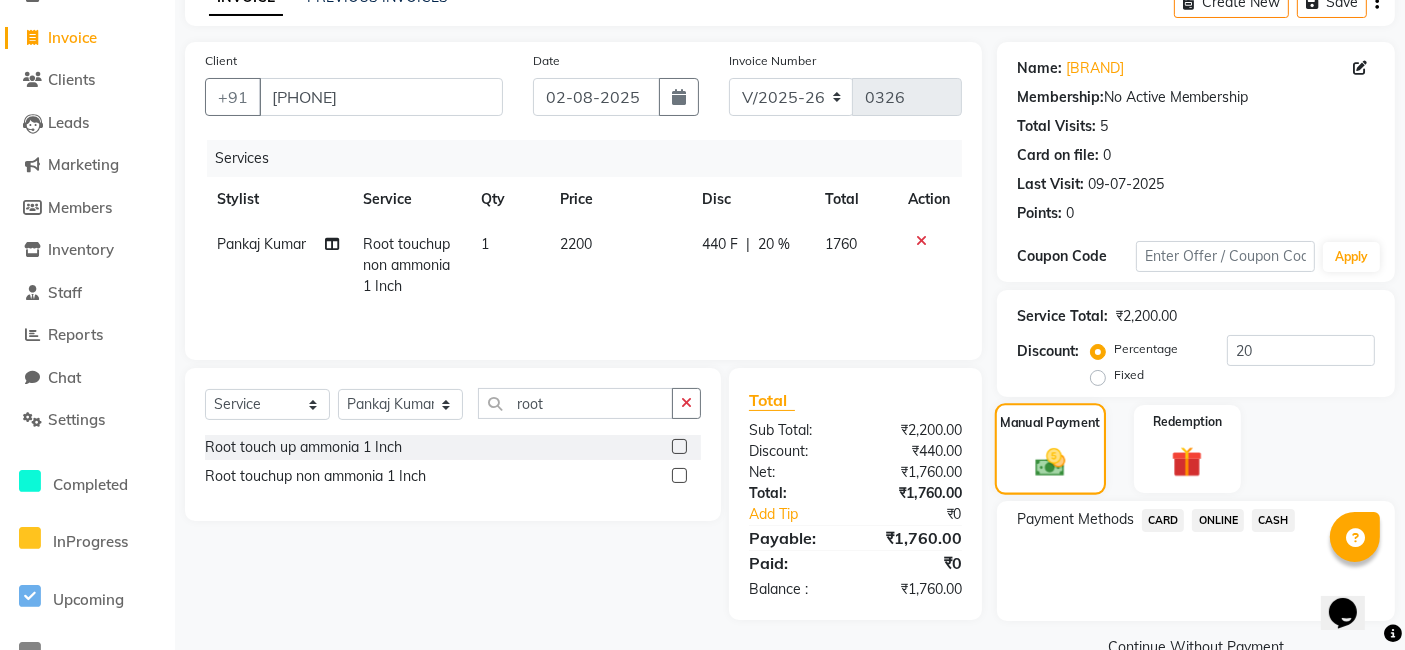 click 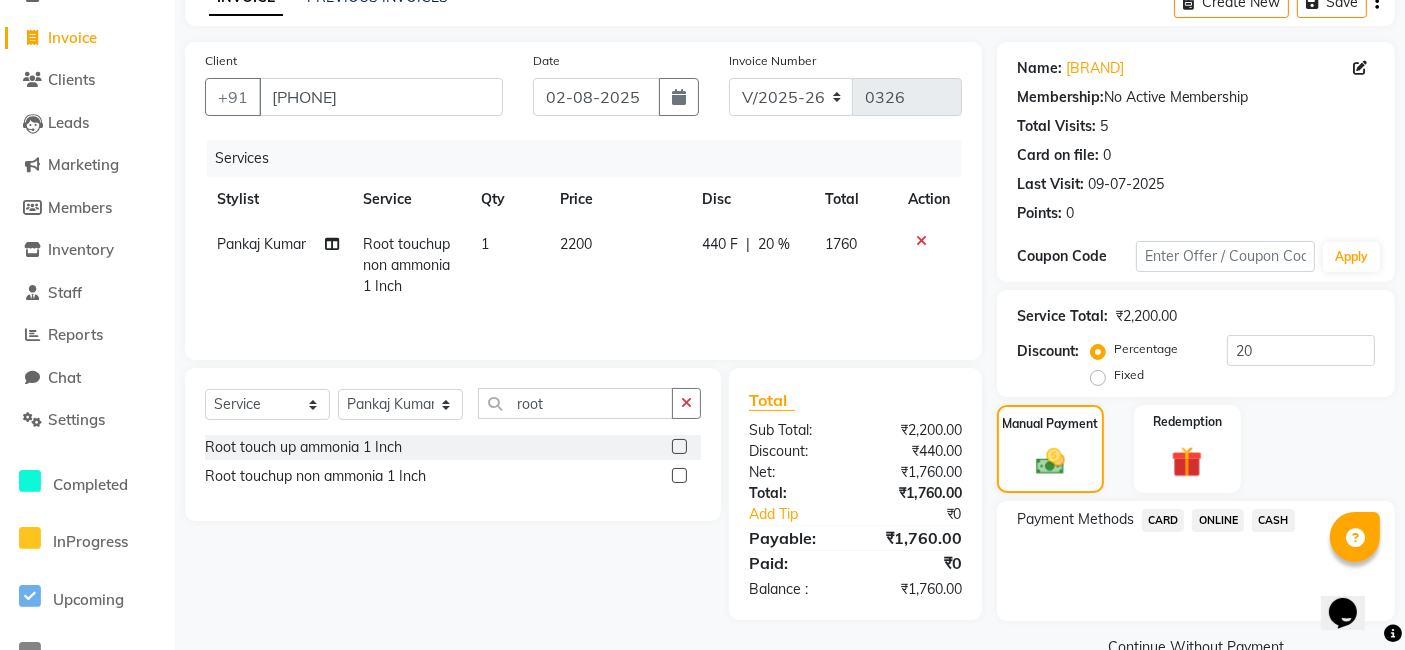 click on "ONLINE" 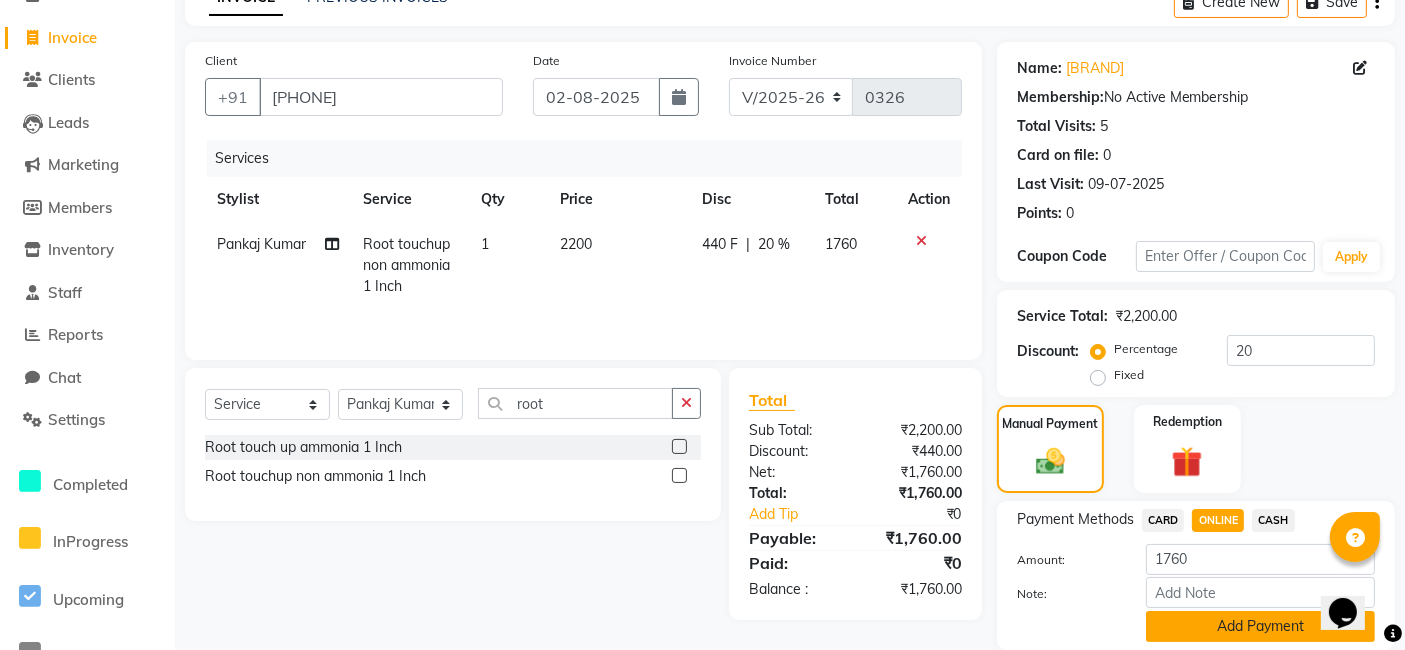 click on "Add Payment" 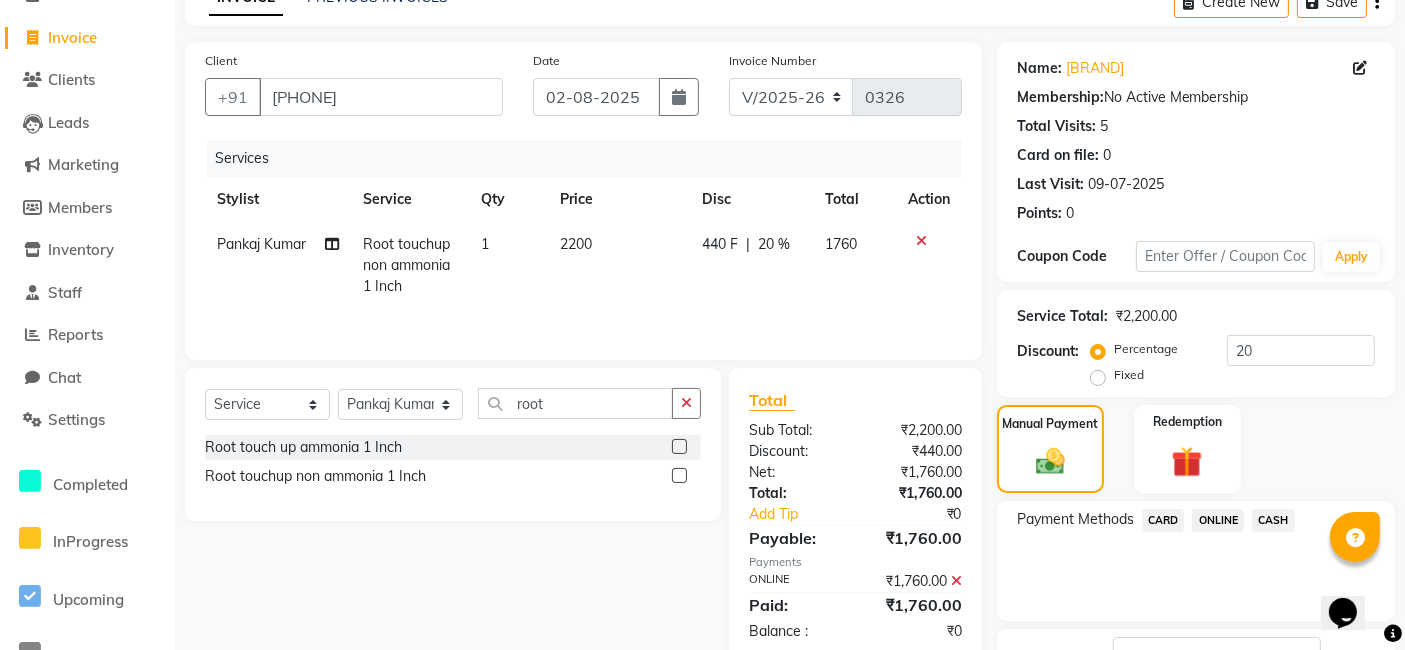 scroll, scrollTop: 260, scrollLeft: 0, axis: vertical 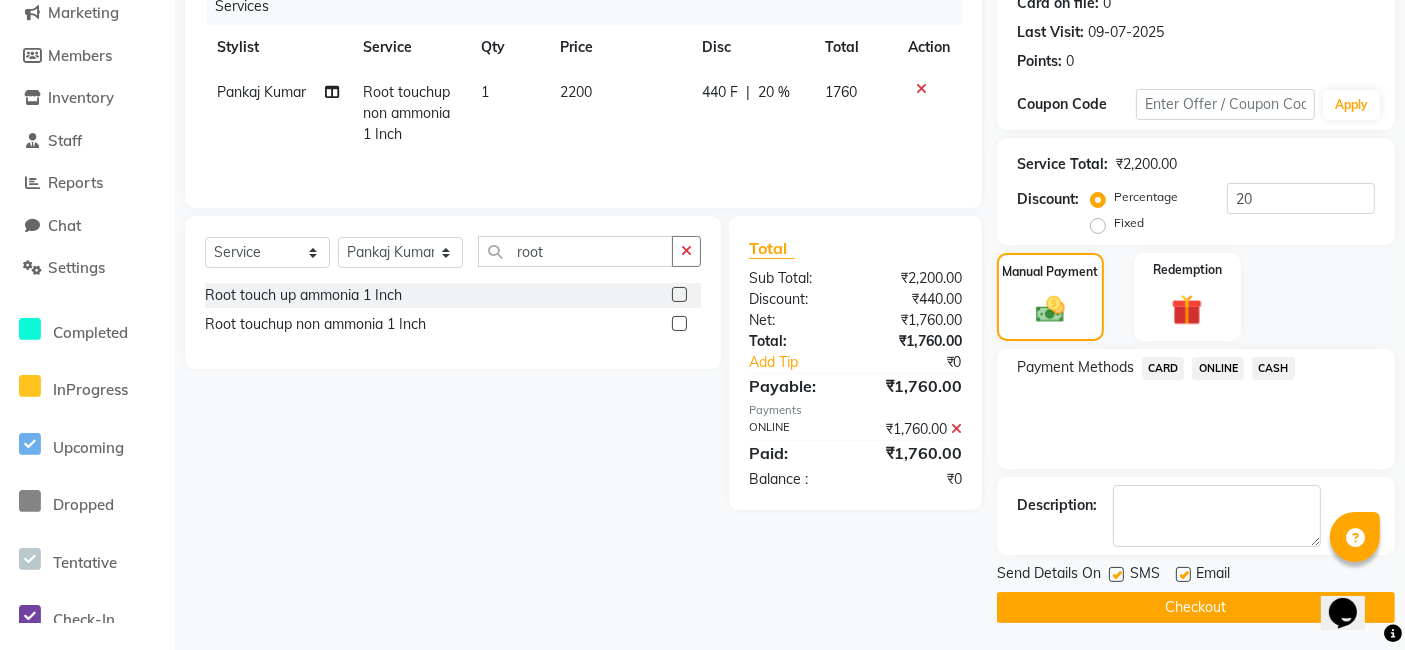 click on "Checkout" 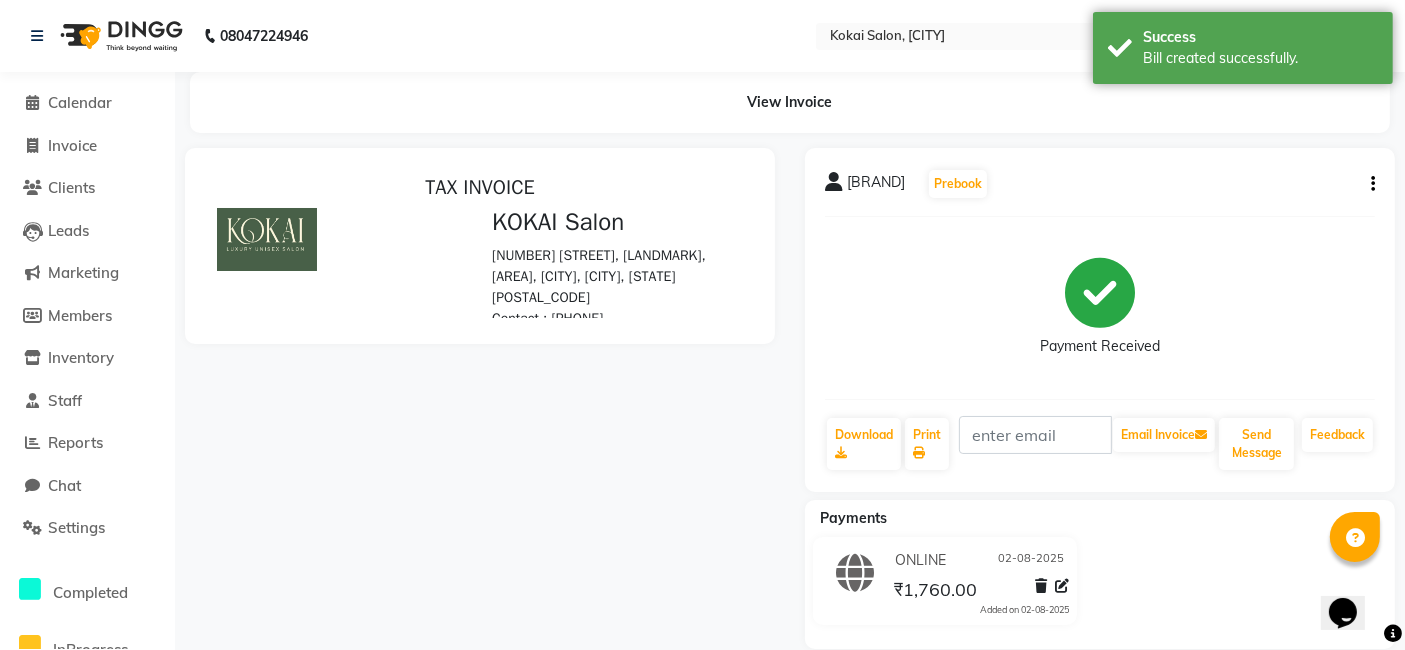 scroll, scrollTop: 0, scrollLeft: 0, axis: both 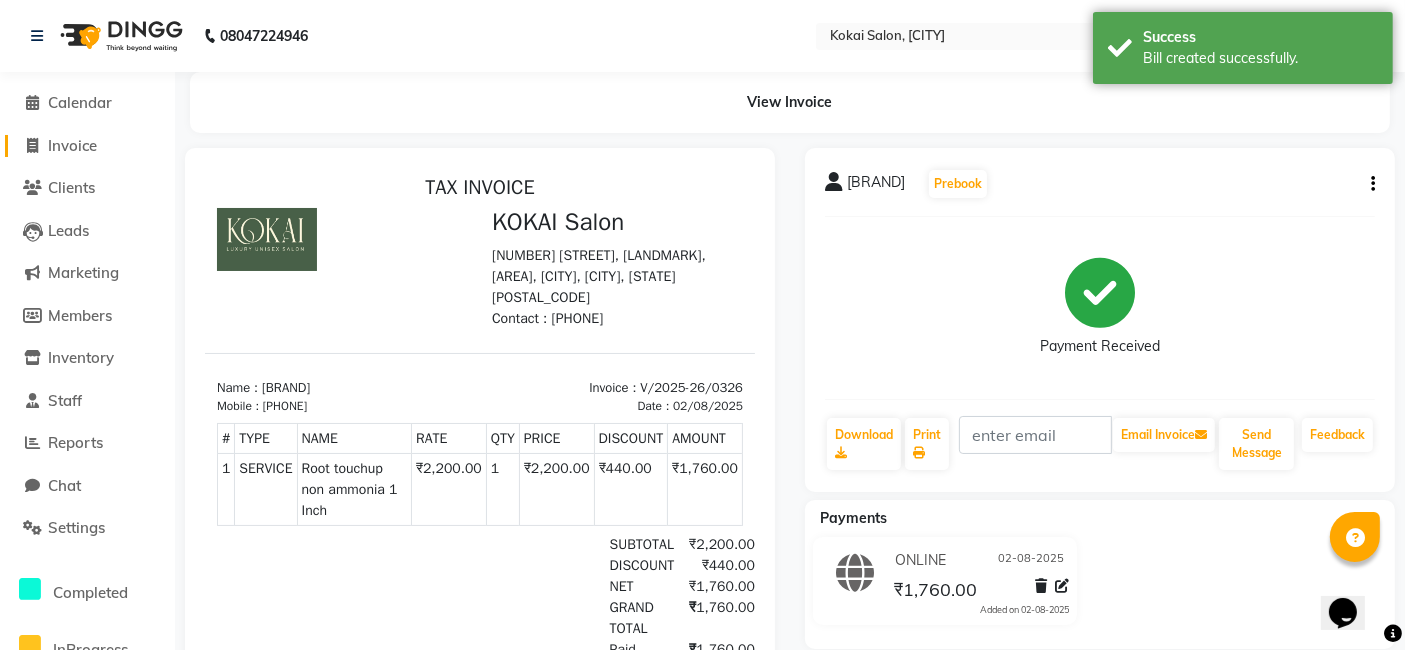 click on "Invoice" 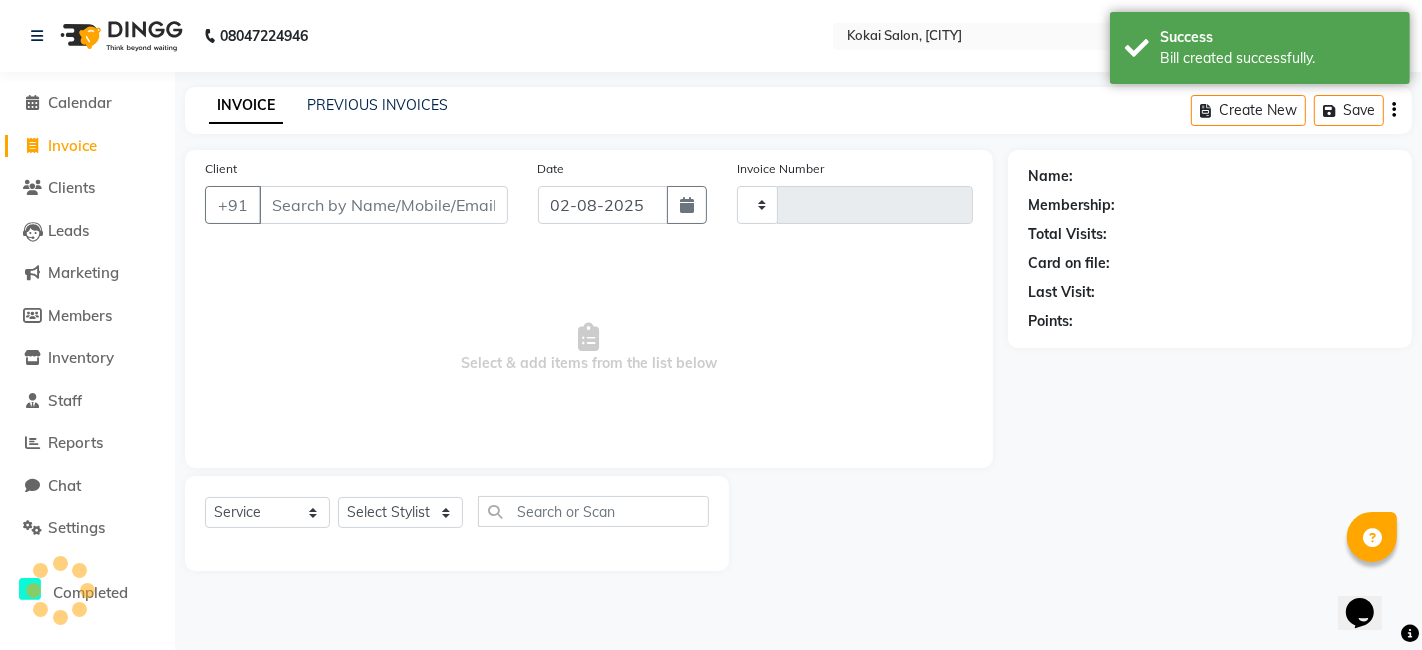type on "0327" 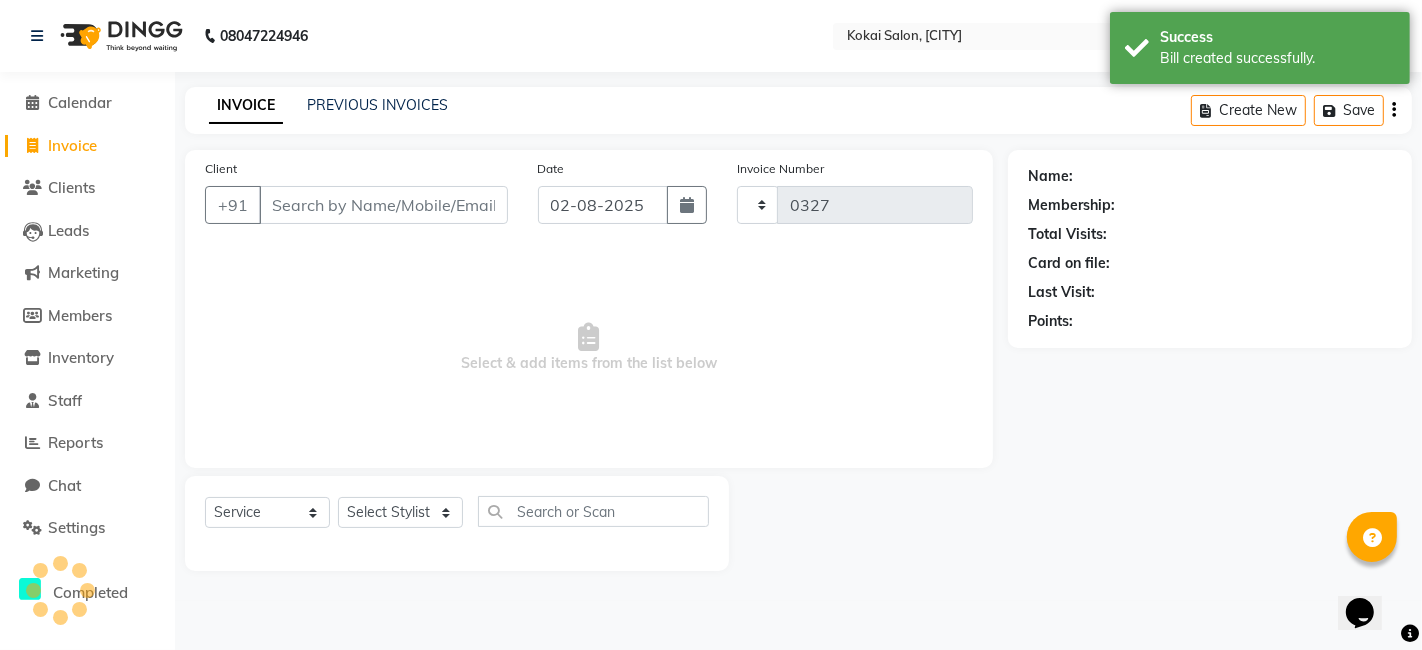 select on "7546" 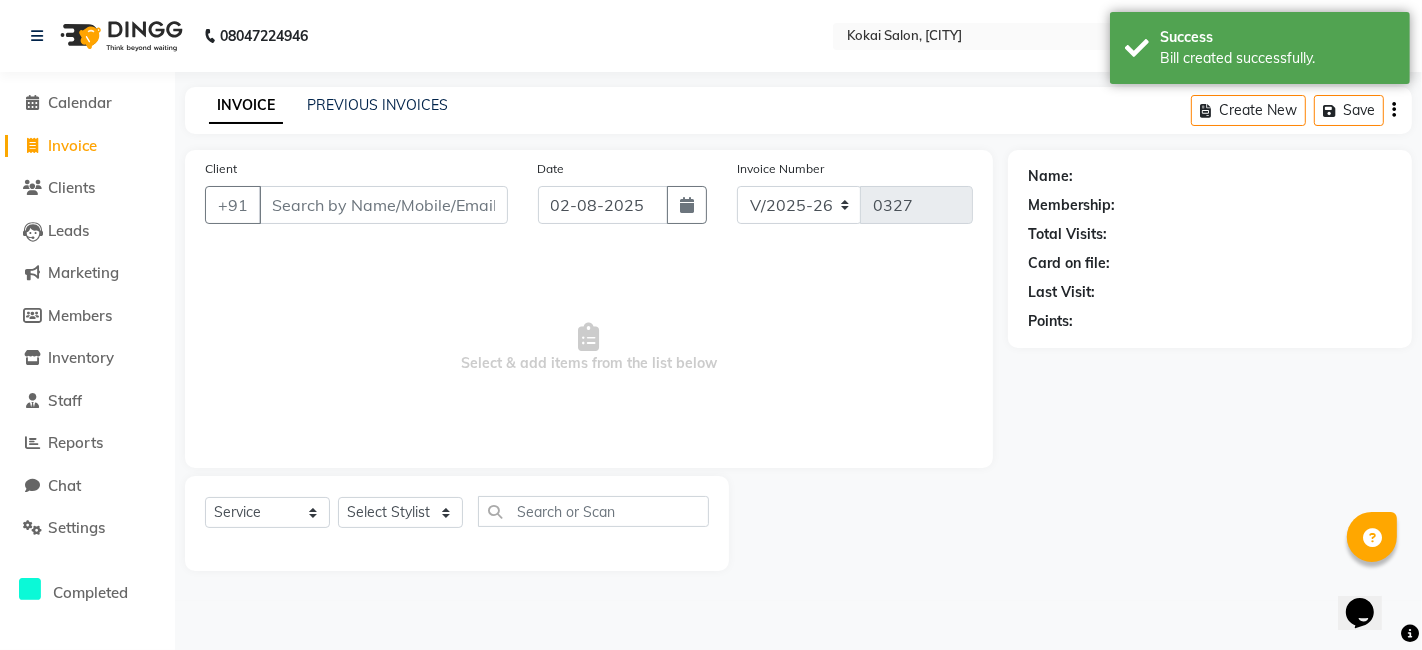click on "Client" at bounding box center [383, 205] 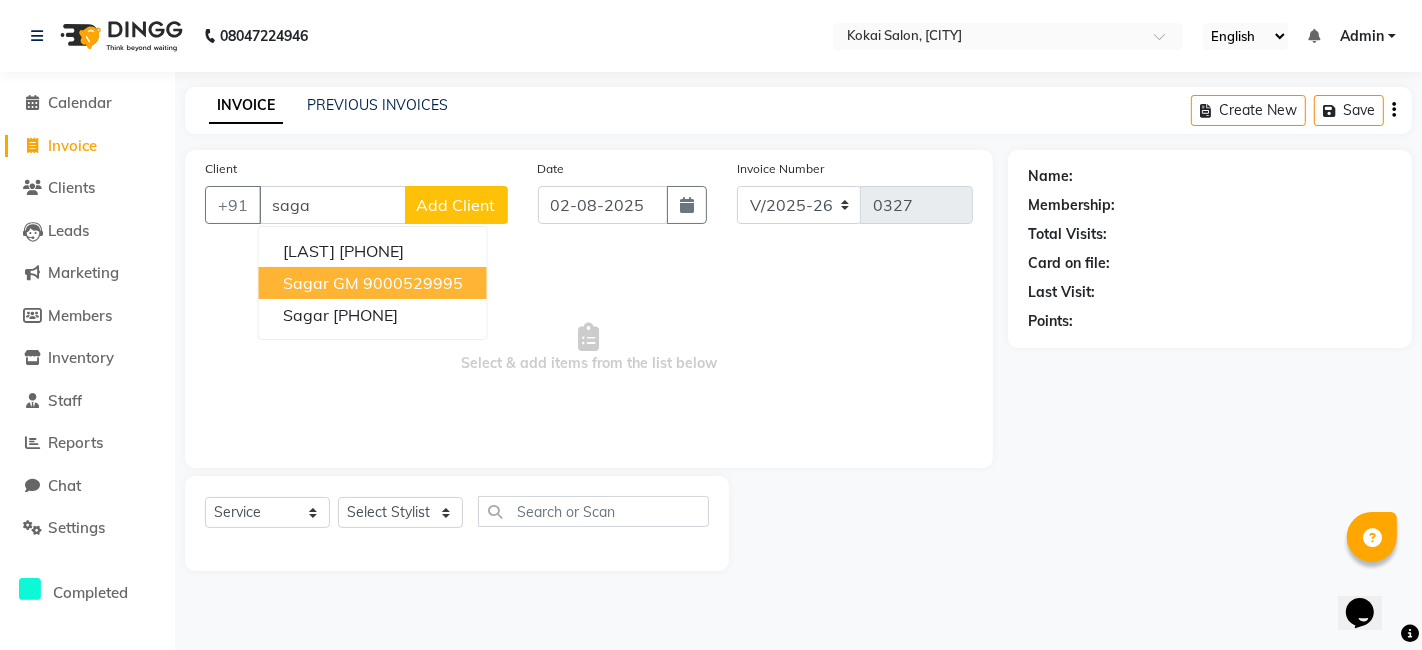 click on "9000529995" at bounding box center [413, 283] 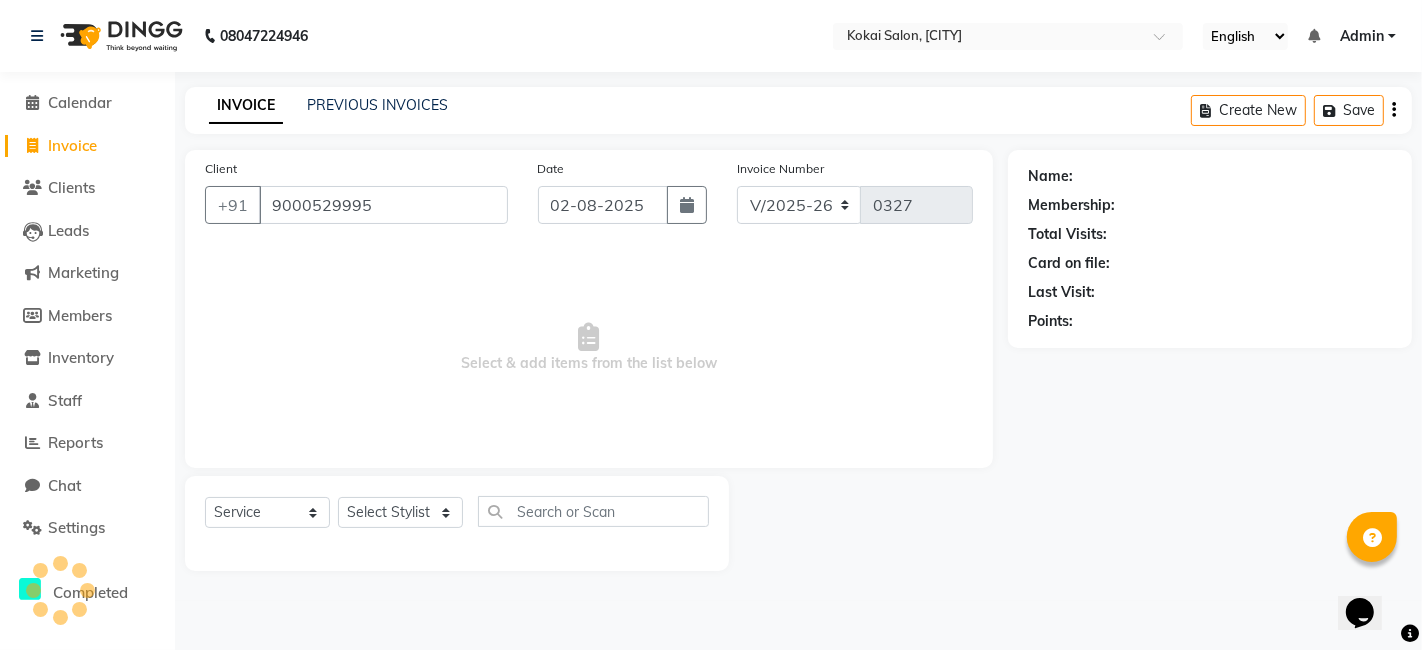 type on "9000529995" 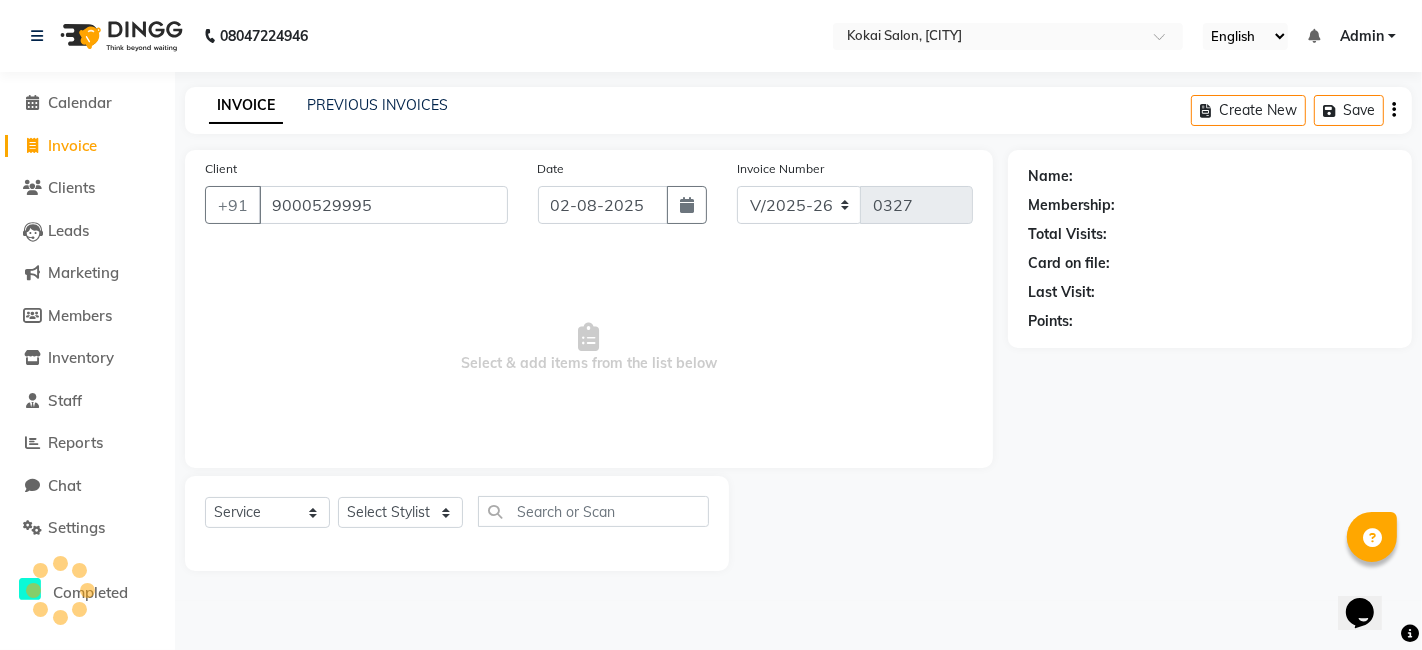 select on "1: Object" 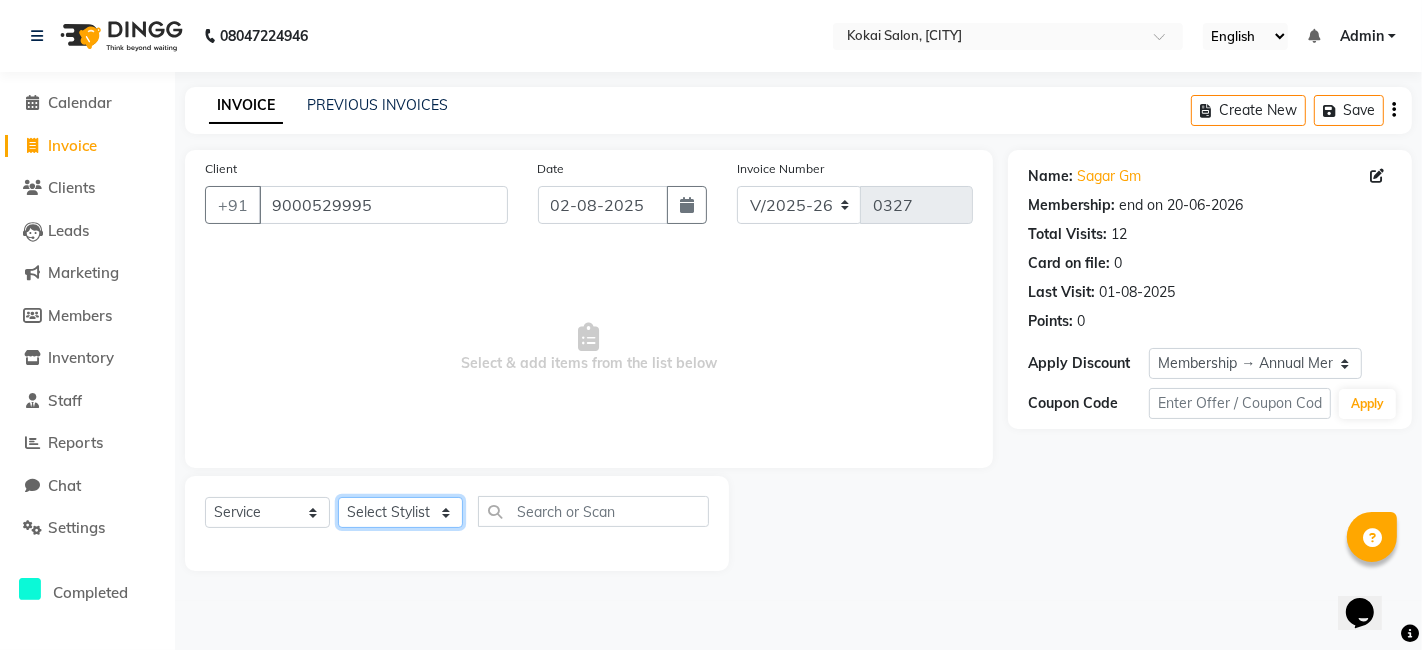 click on "Select Stylist [FIRST] [LAST] [FIRST] [FIRST]" 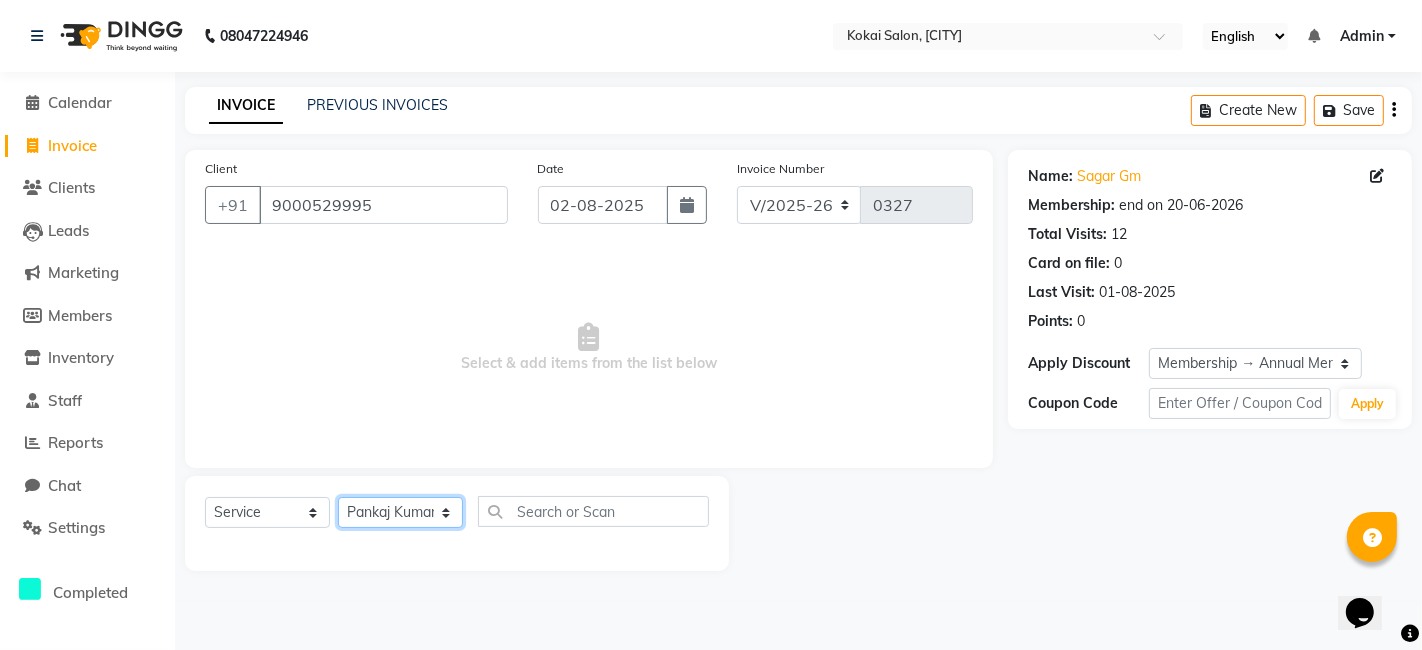 click on "Select Stylist [FIRST] [LAST] [FIRST] [FIRST]" 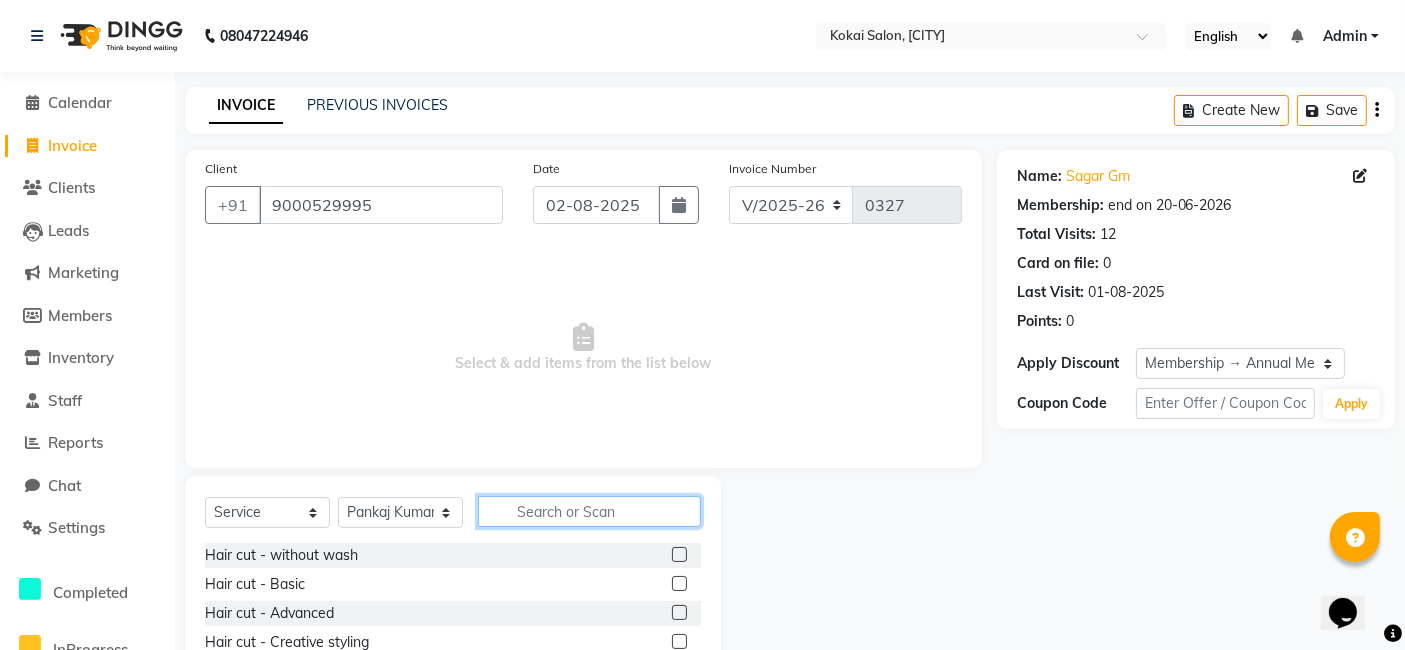 click 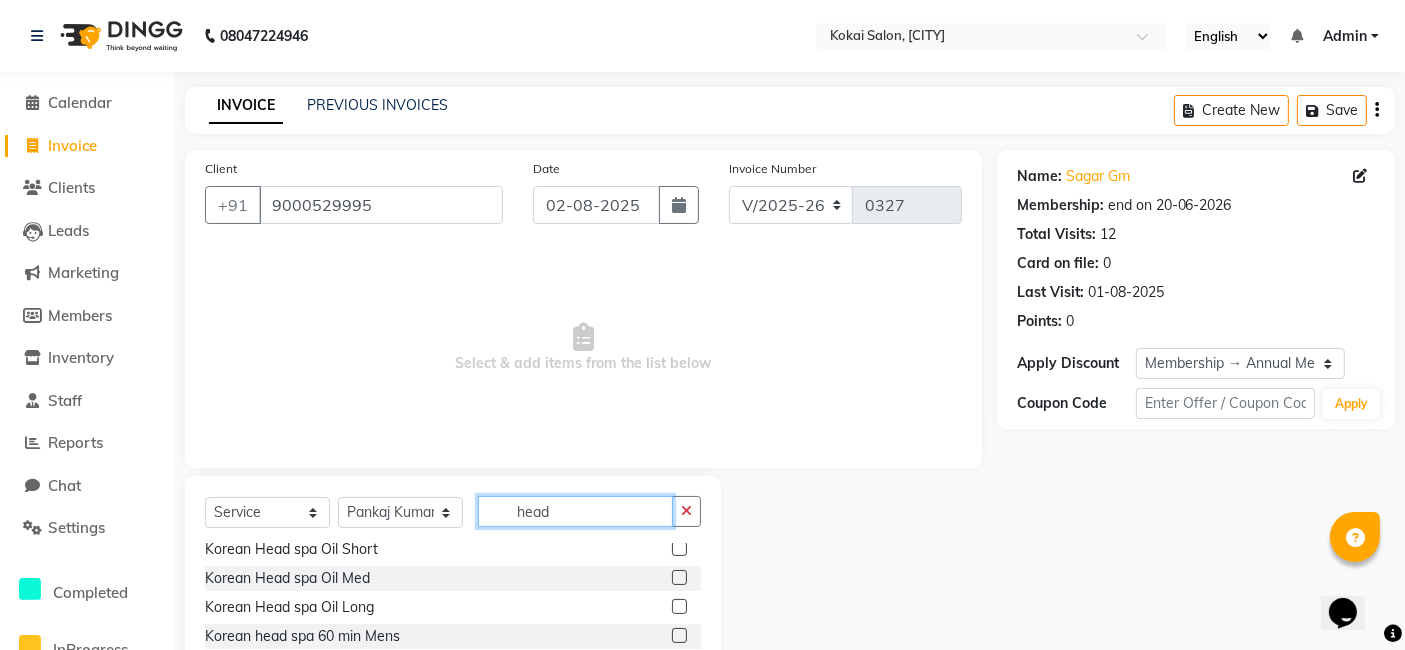 scroll, scrollTop: 176, scrollLeft: 0, axis: vertical 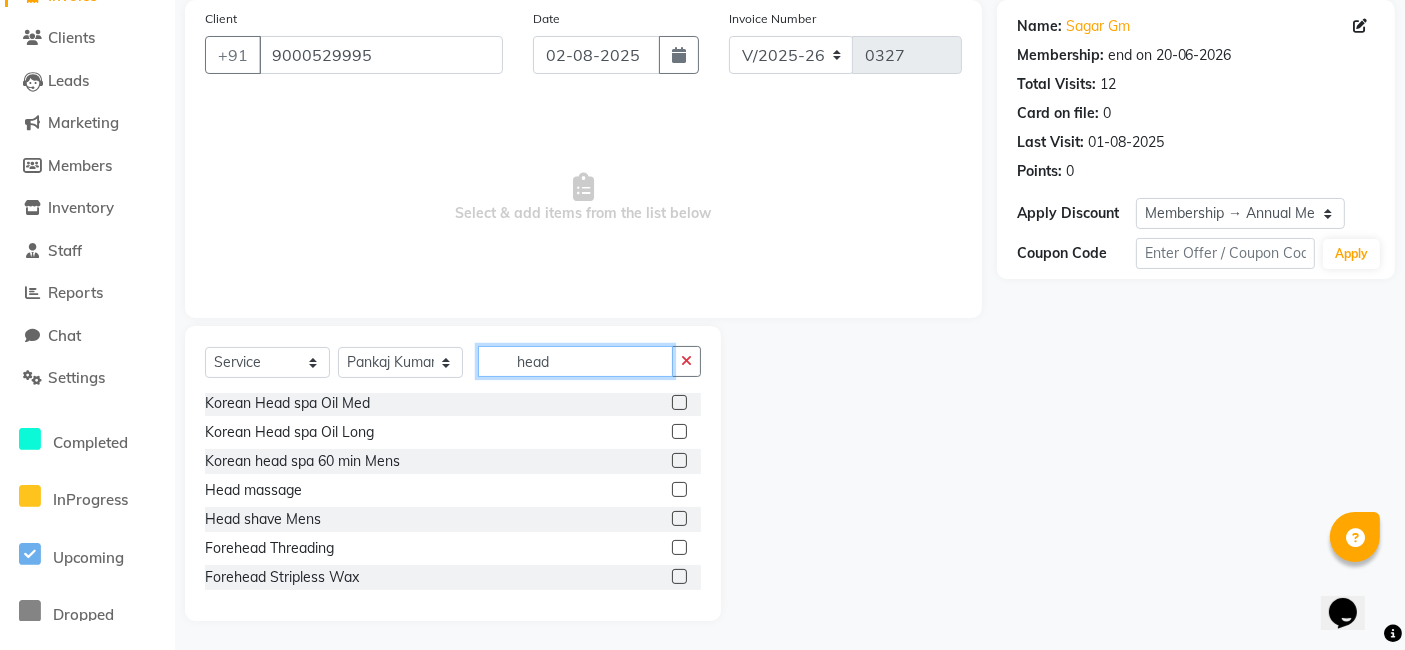 type on "head" 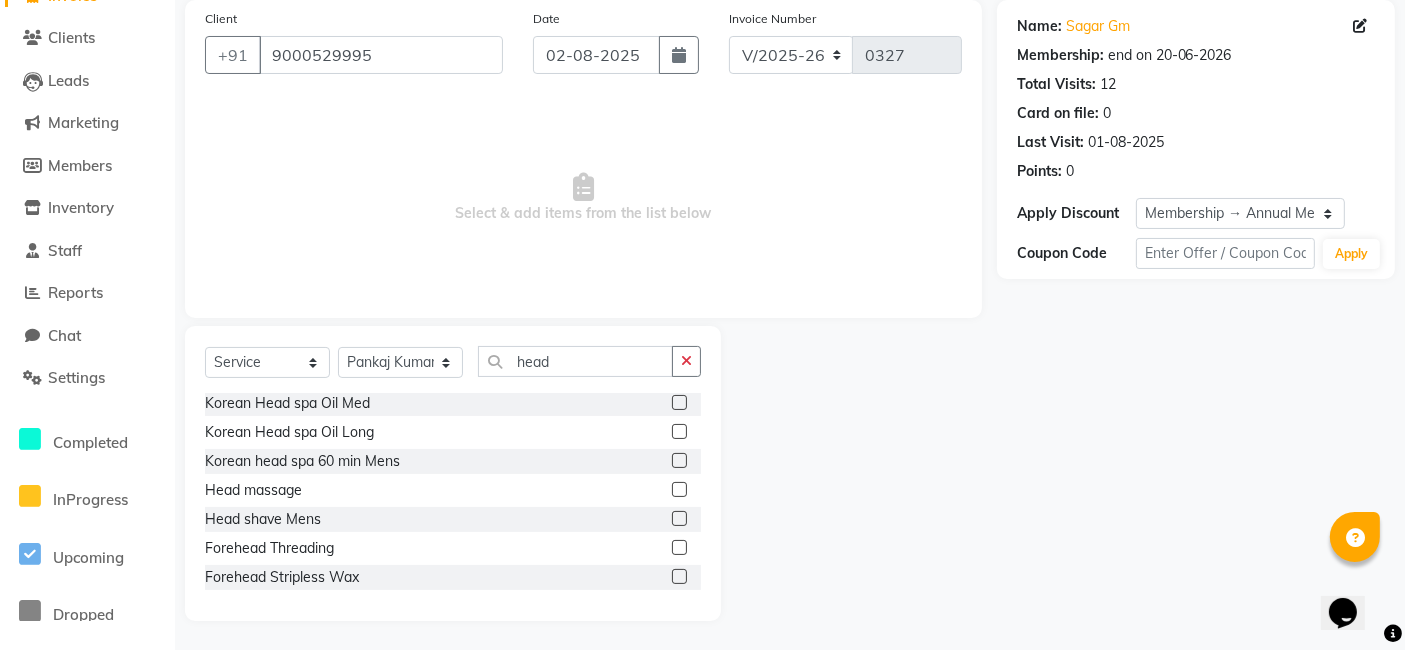 click 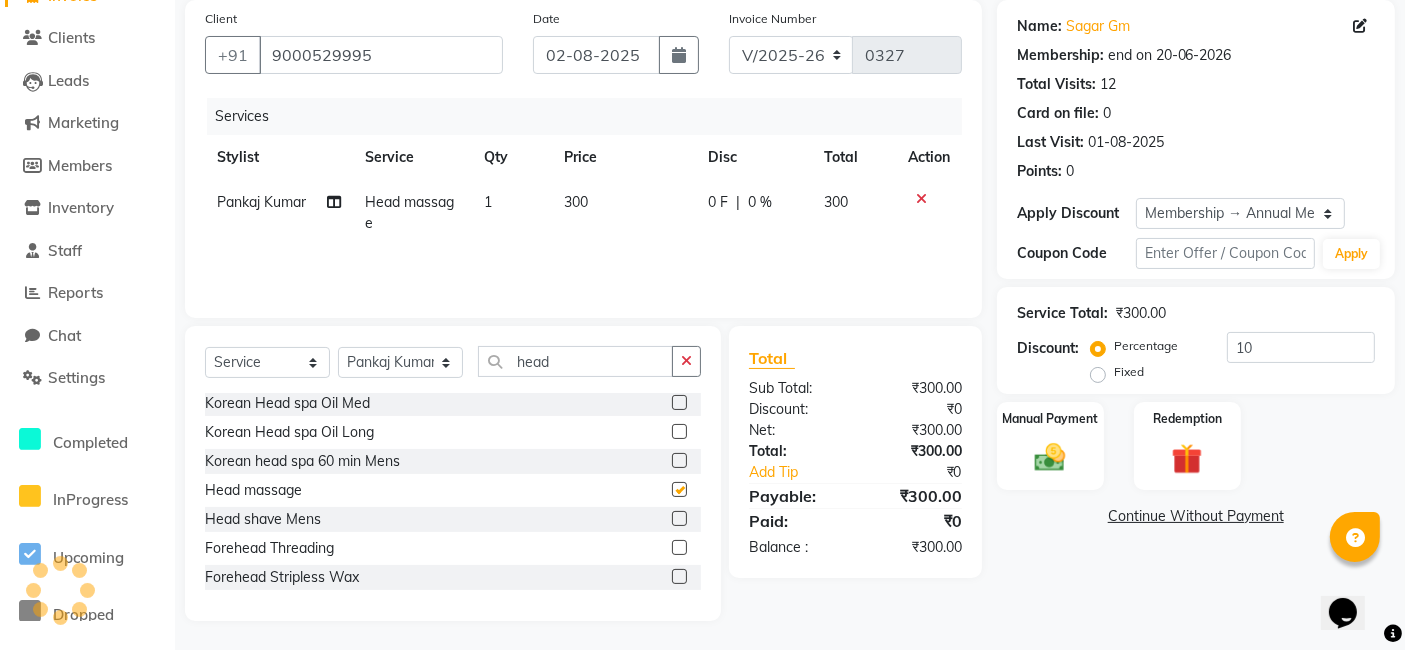 checkbox on "false" 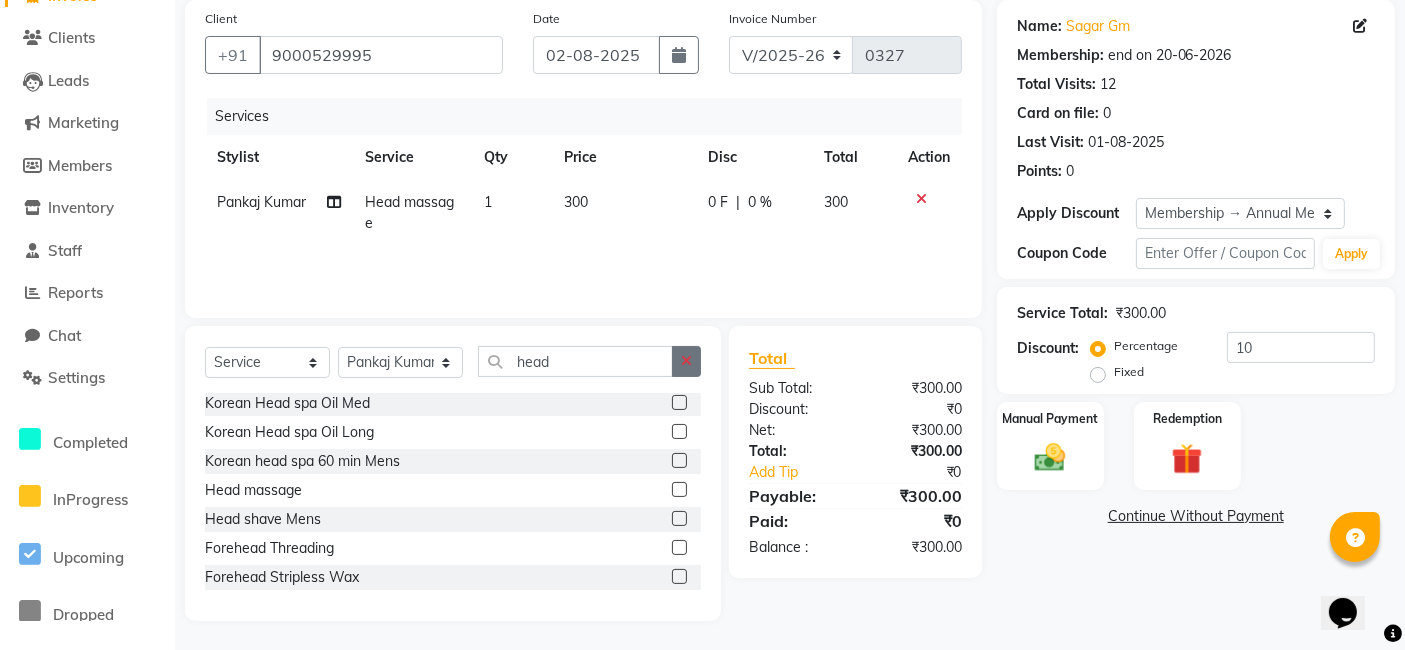 click 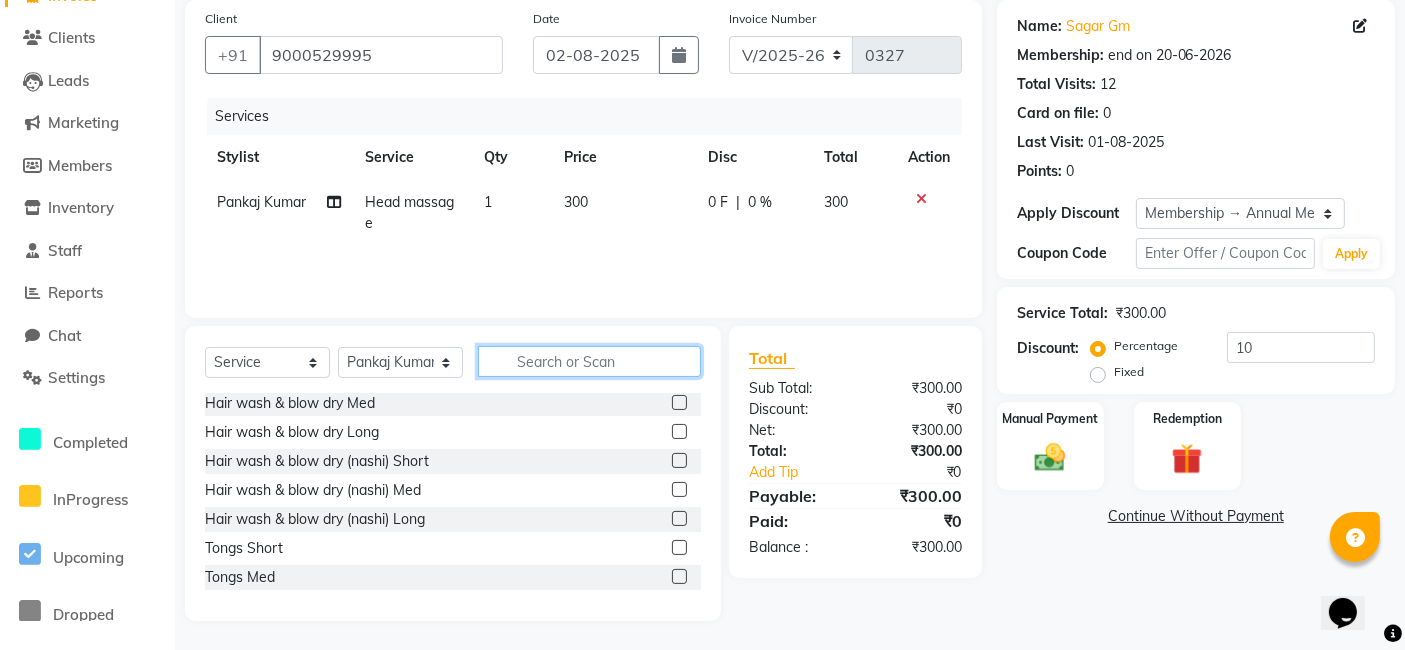 click 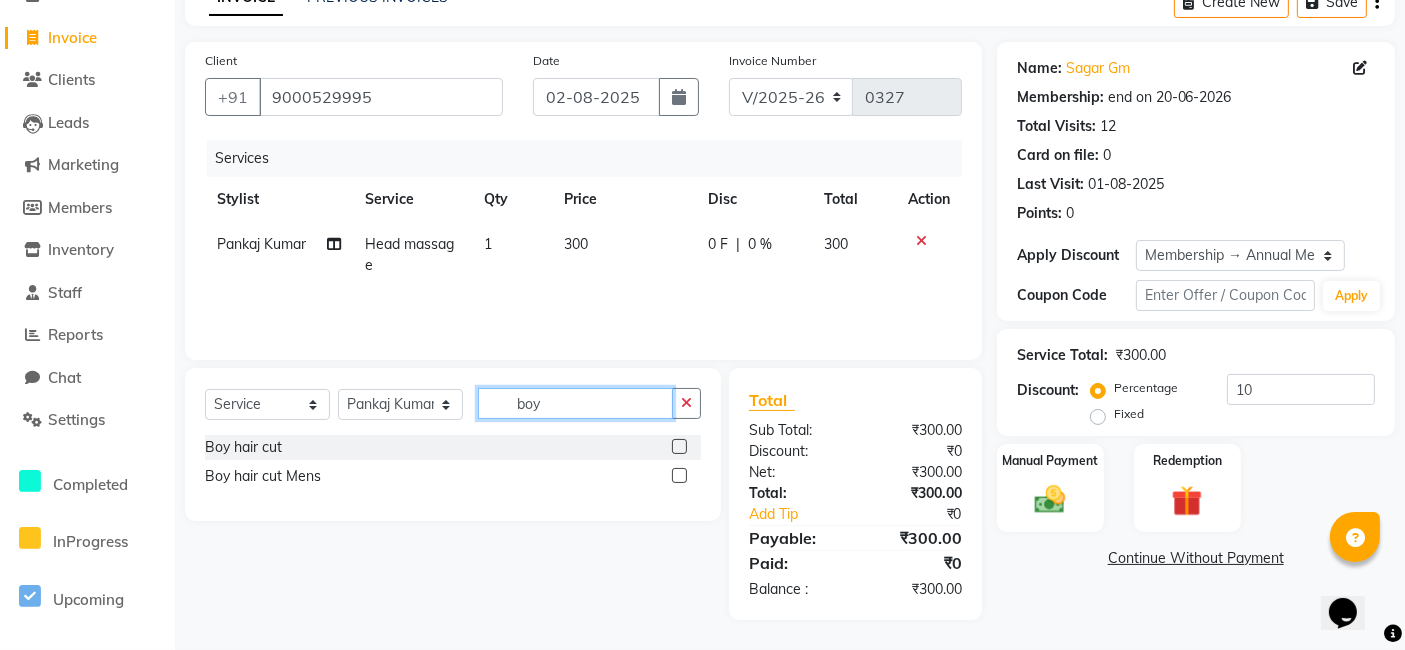 scroll, scrollTop: 0, scrollLeft: 0, axis: both 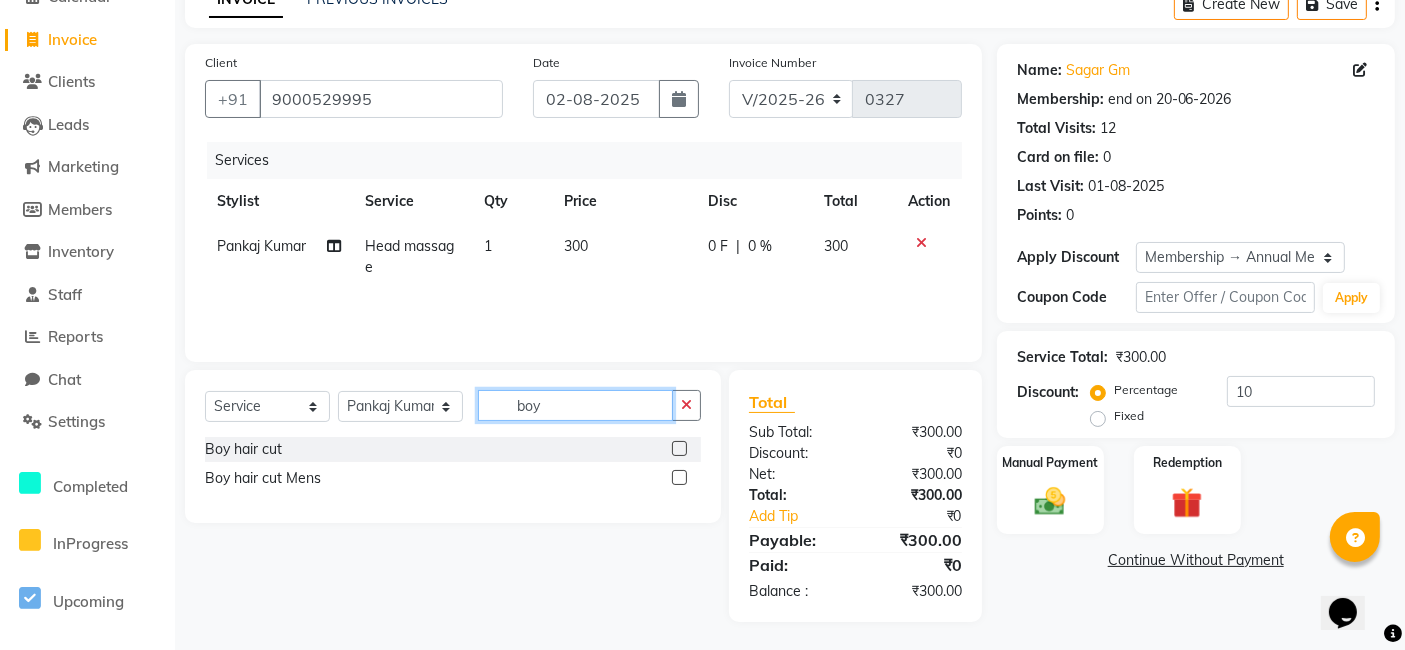 type on "boy" 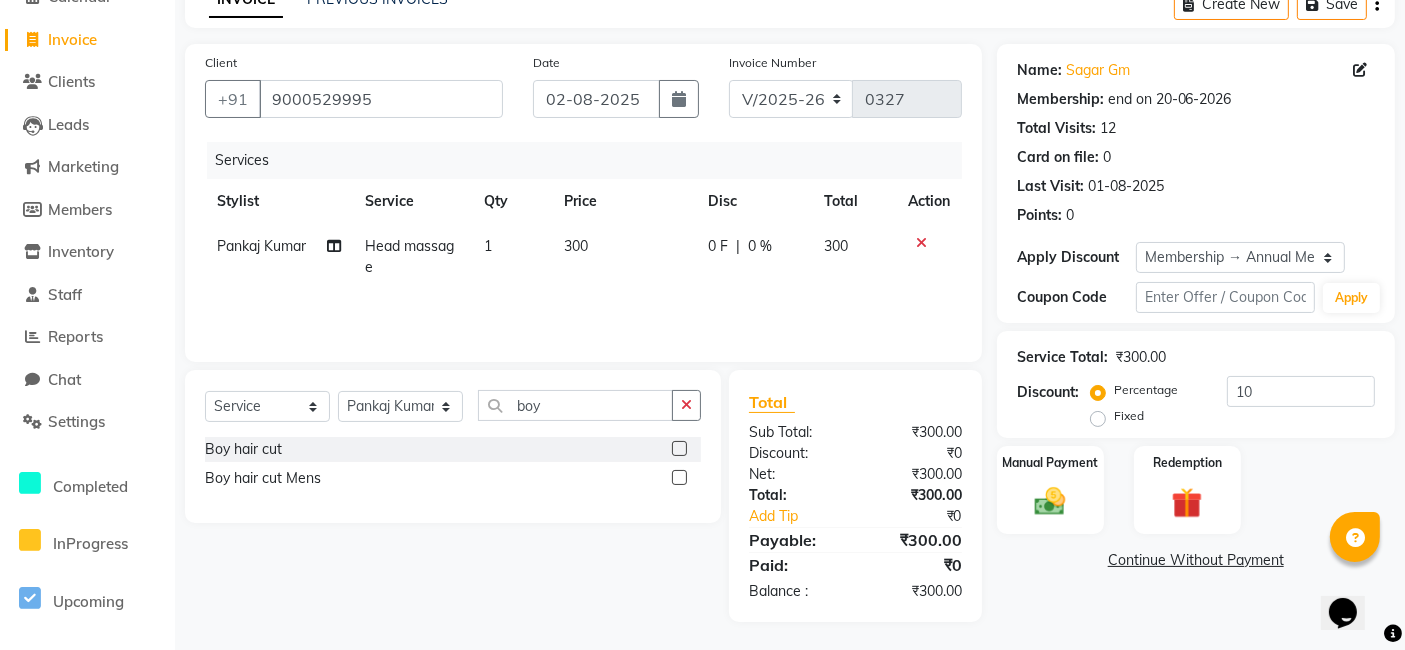 click 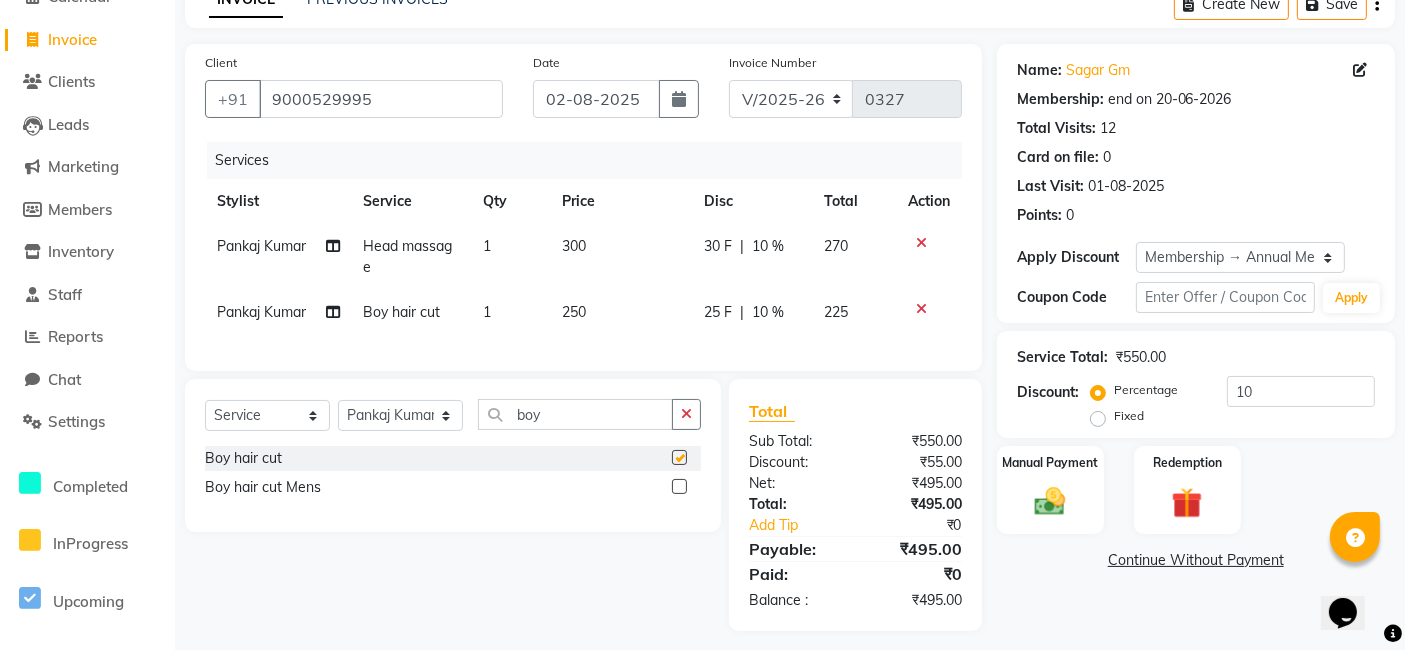 checkbox on "false" 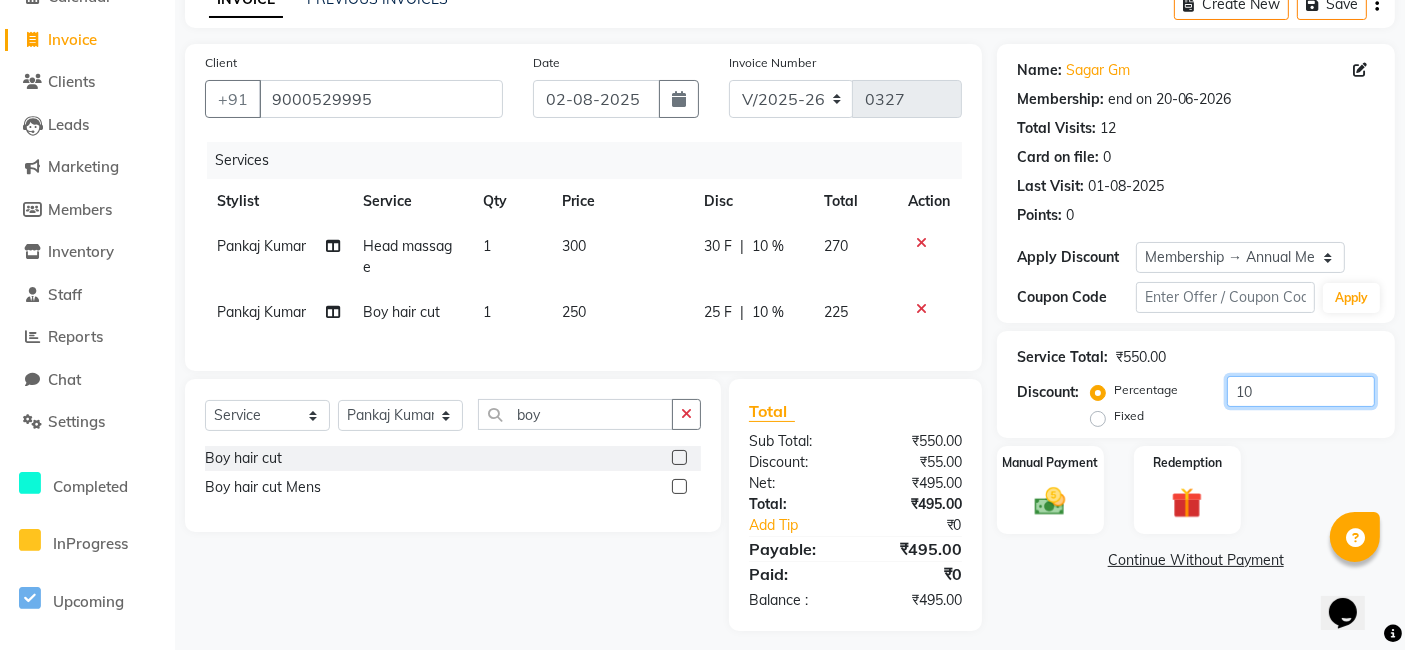 click on "10" 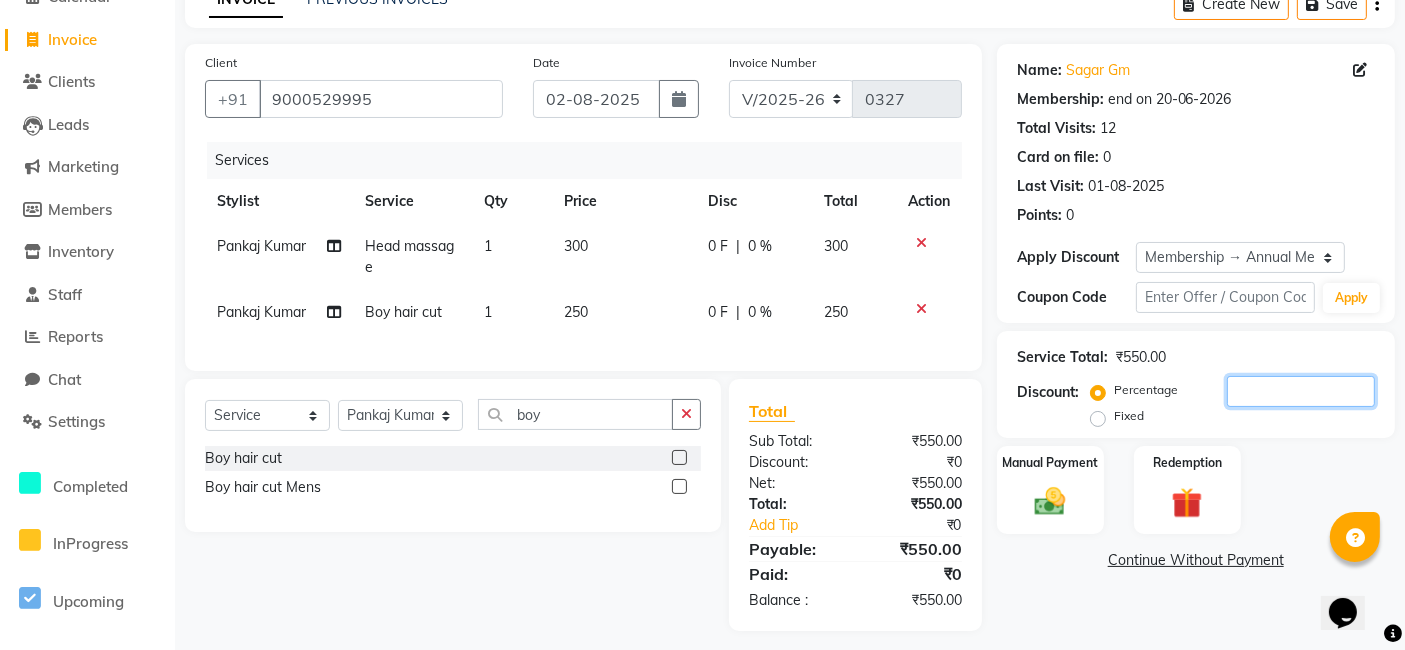scroll, scrollTop: 132, scrollLeft: 0, axis: vertical 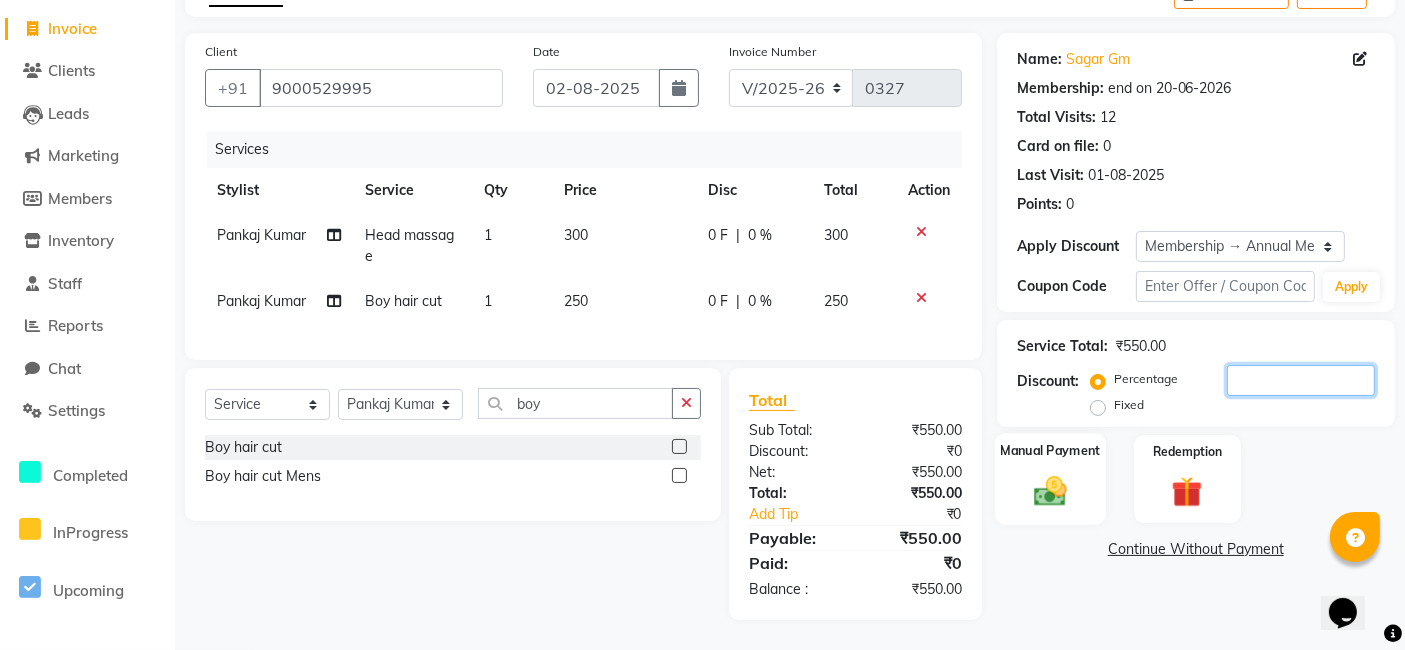 type 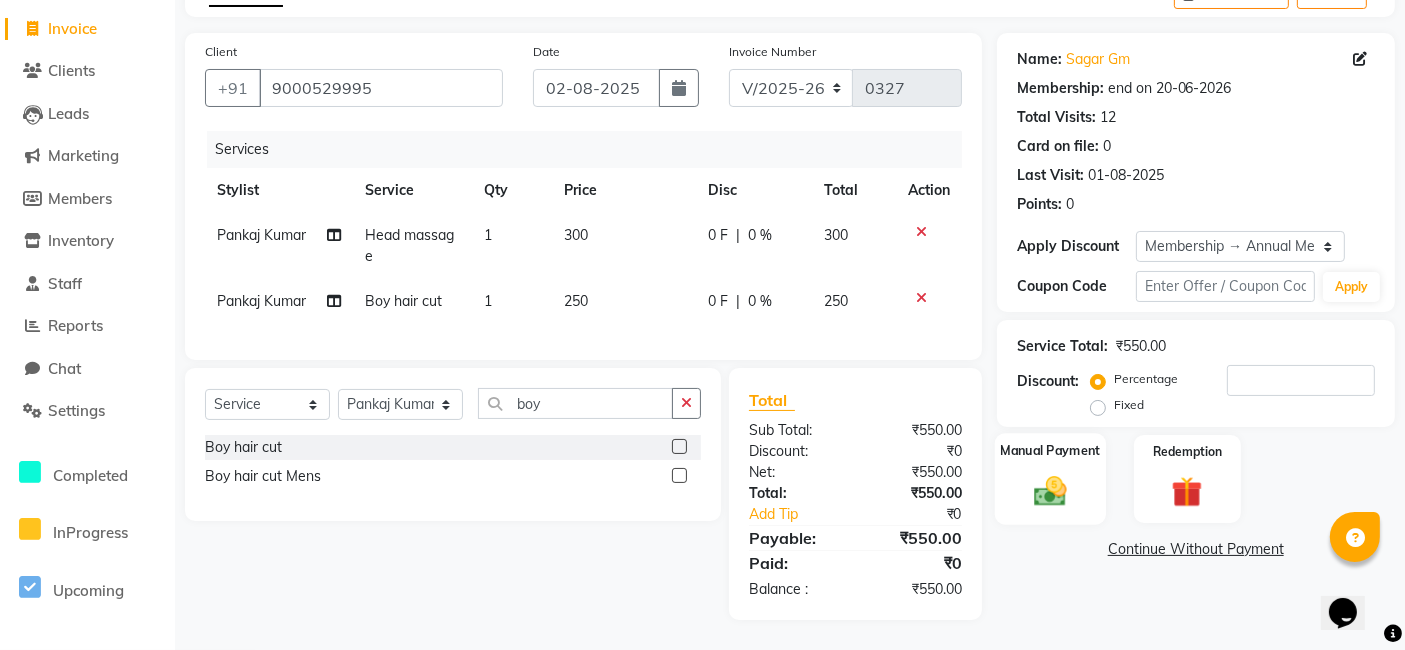 click on "Manual Payment" 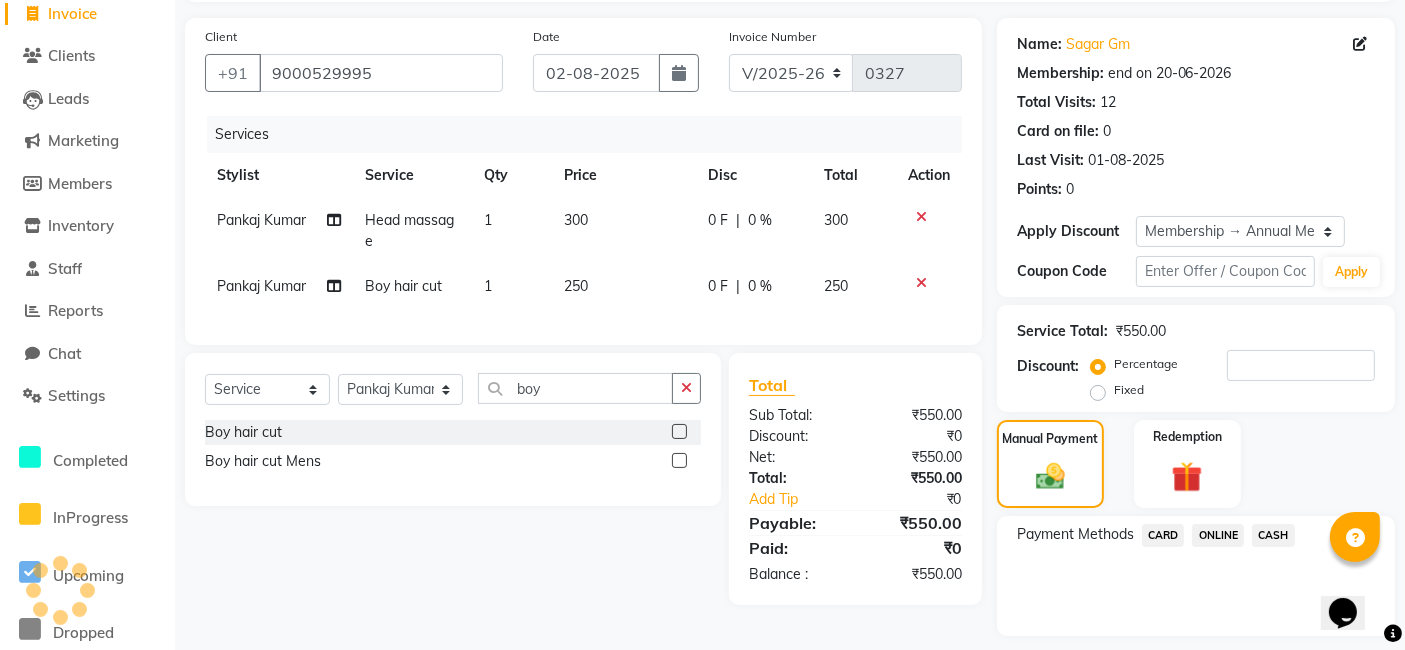 click on "ONLINE" 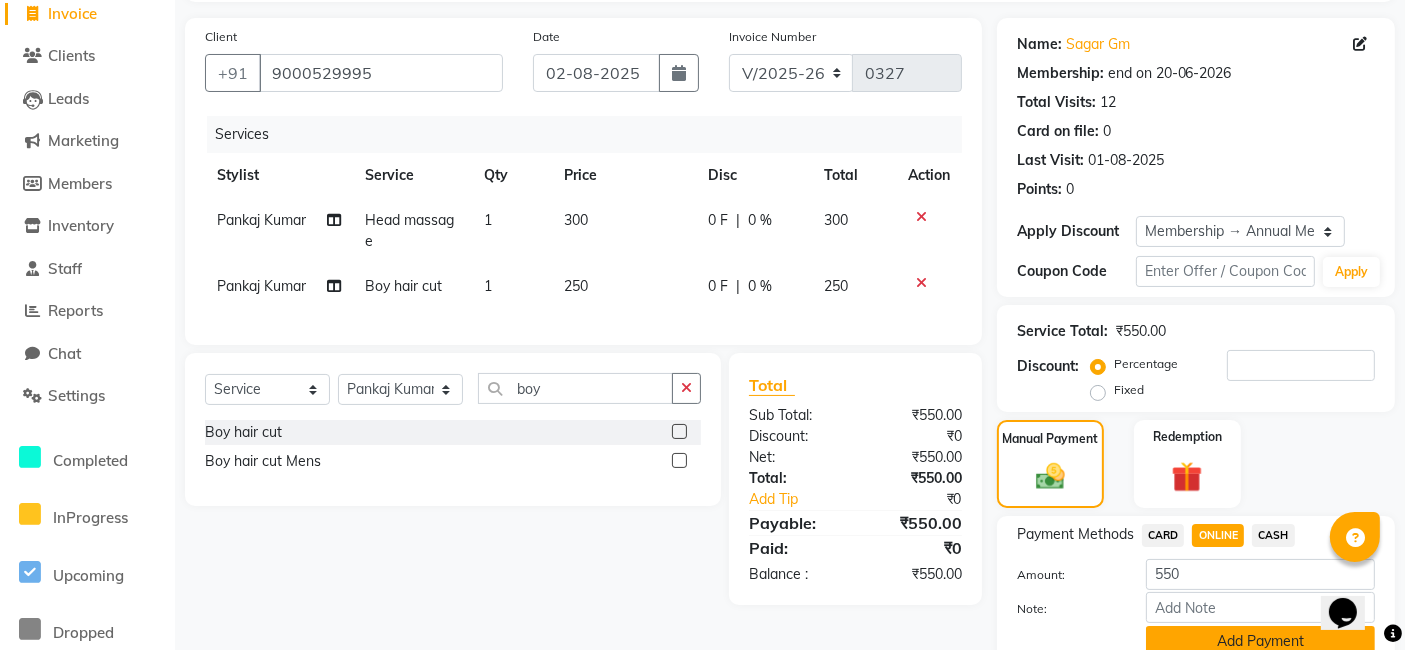 click on "Add Payment" 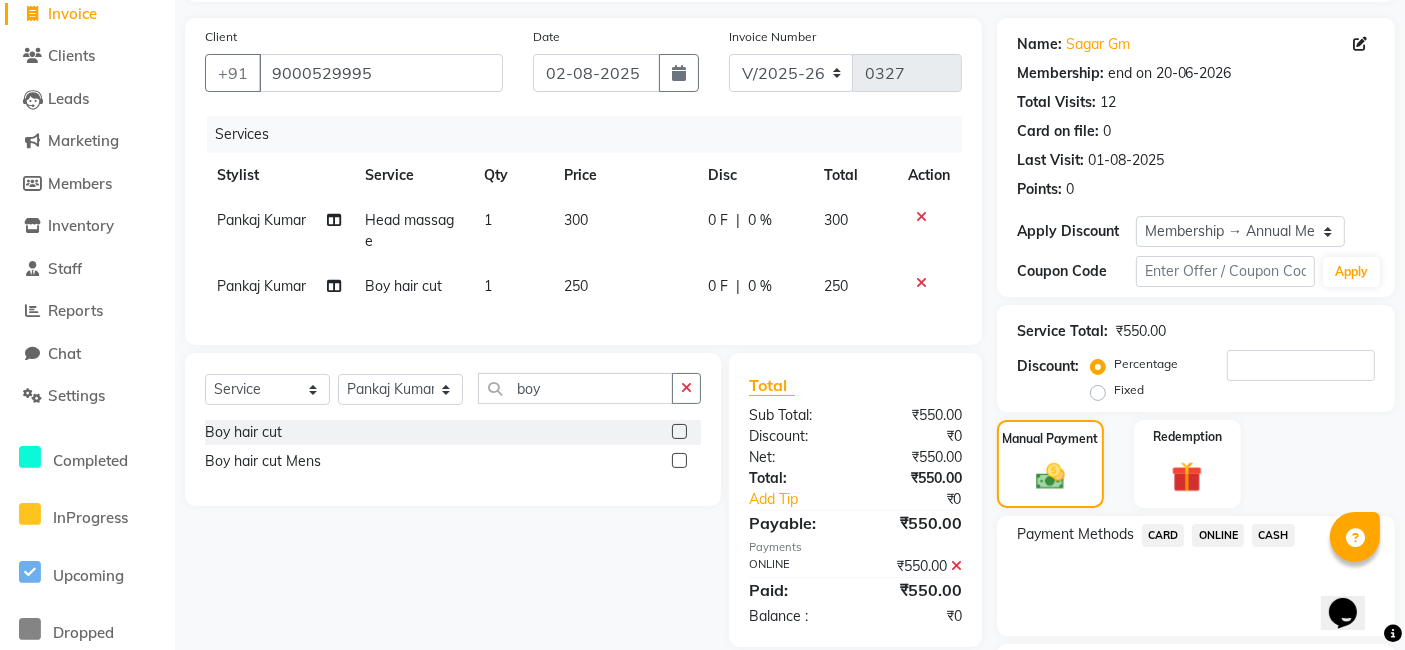 scroll, scrollTop: 300, scrollLeft: 0, axis: vertical 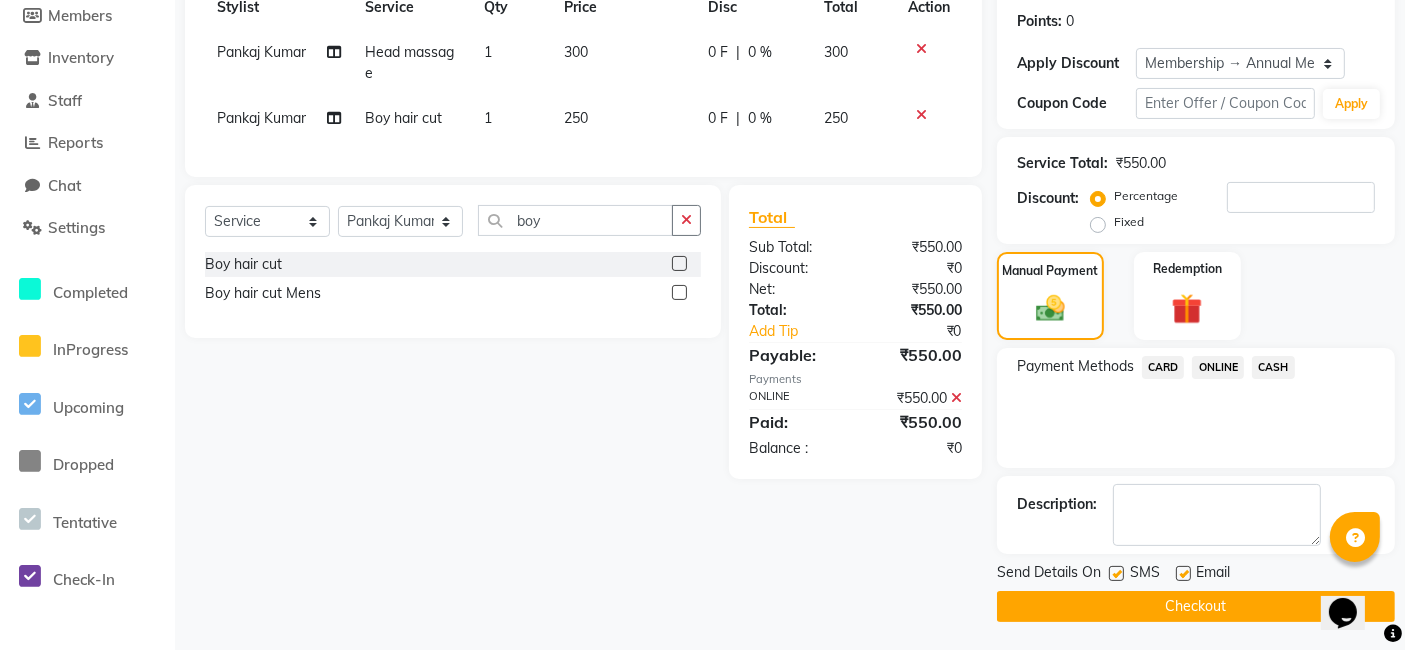 click on "Checkout" 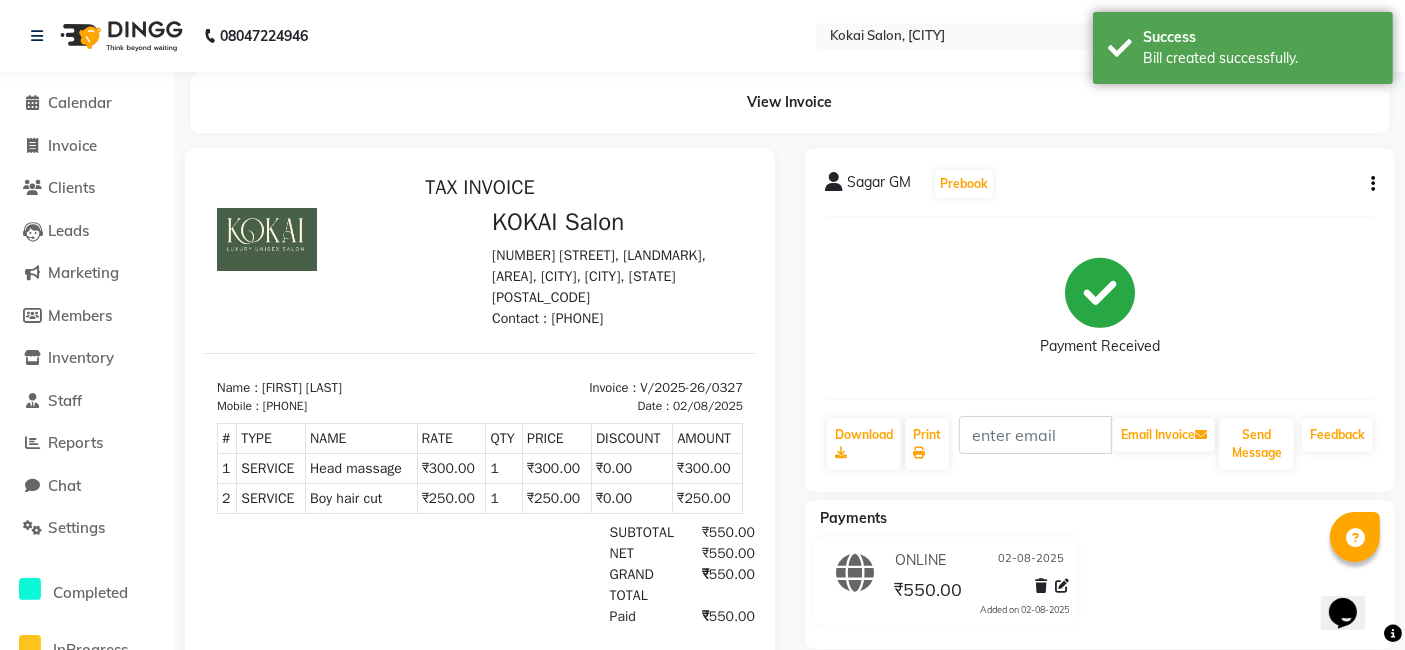 scroll, scrollTop: 0, scrollLeft: 0, axis: both 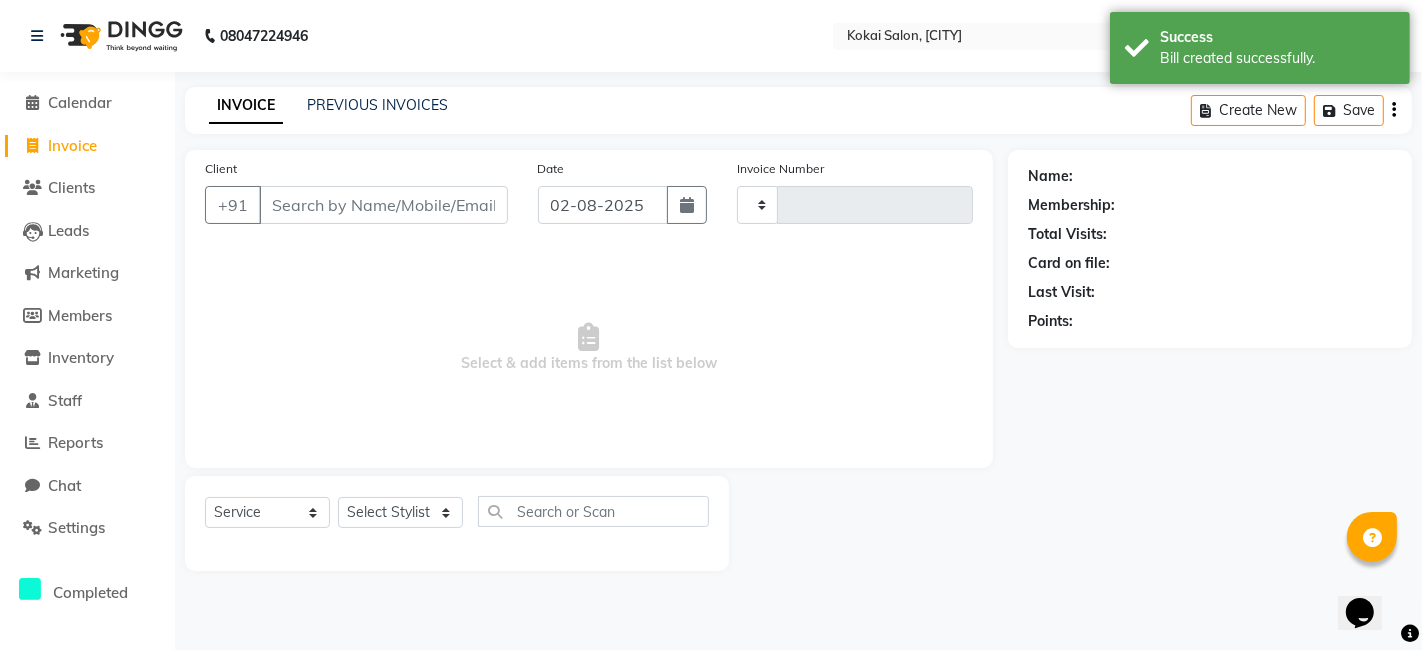 type on "0328" 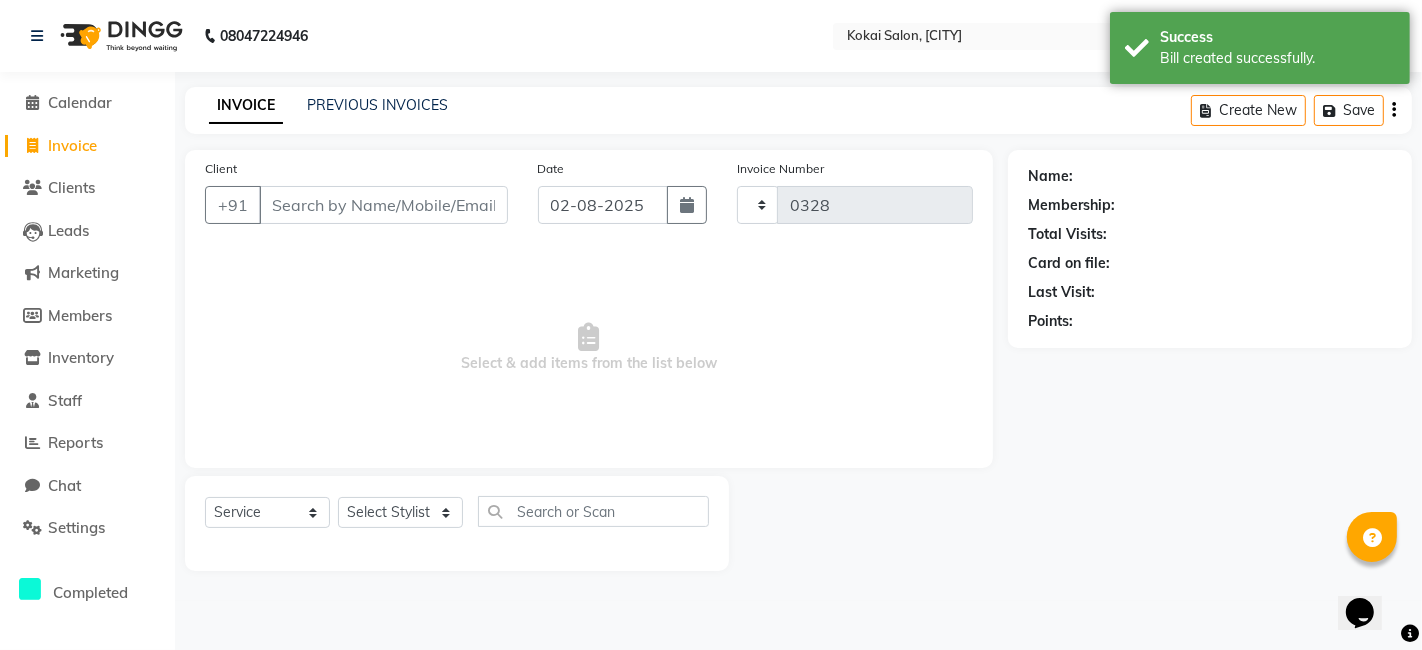 select on "7546" 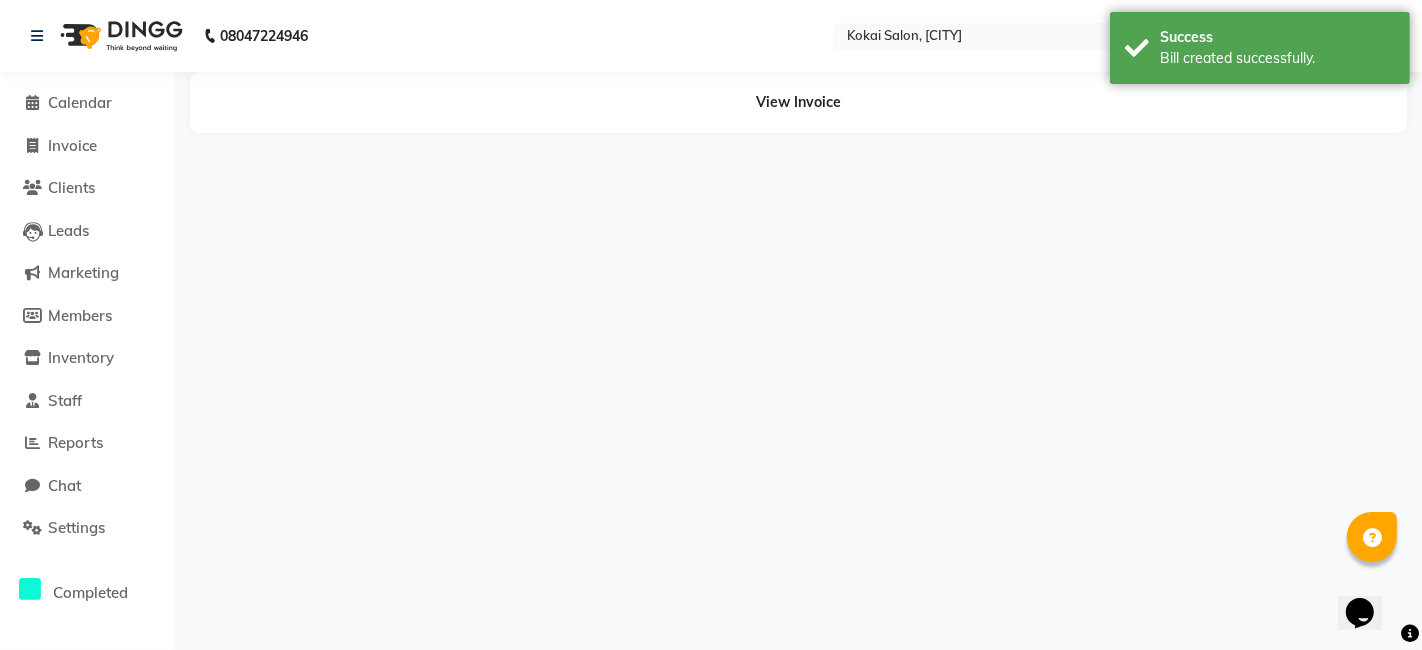 select on "7546" 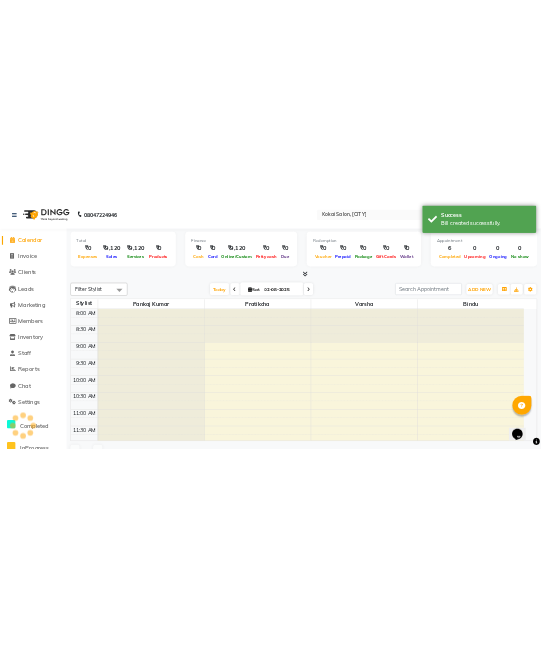 scroll, scrollTop: 0, scrollLeft: 0, axis: both 